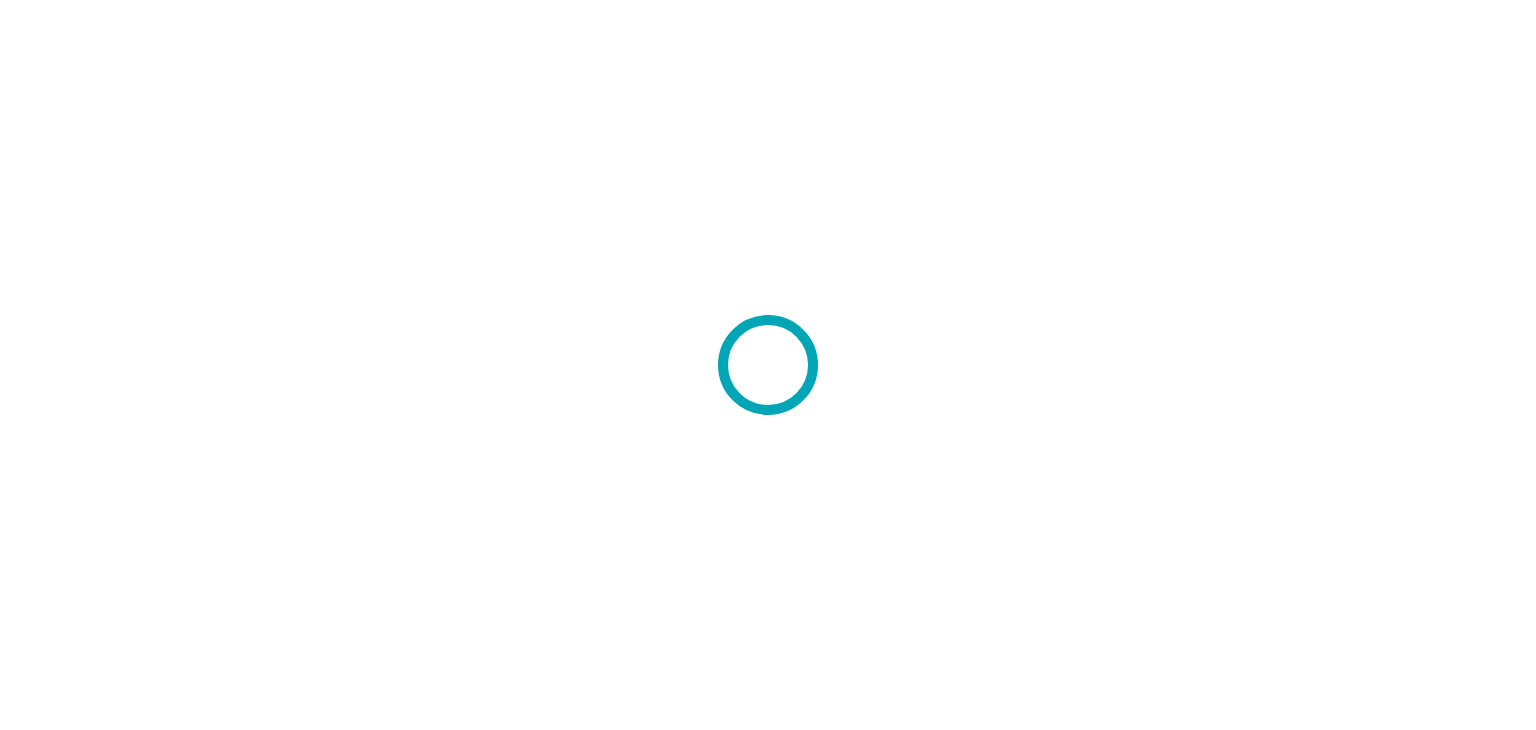 scroll, scrollTop: 0, scrollLeft: 0, axis: both 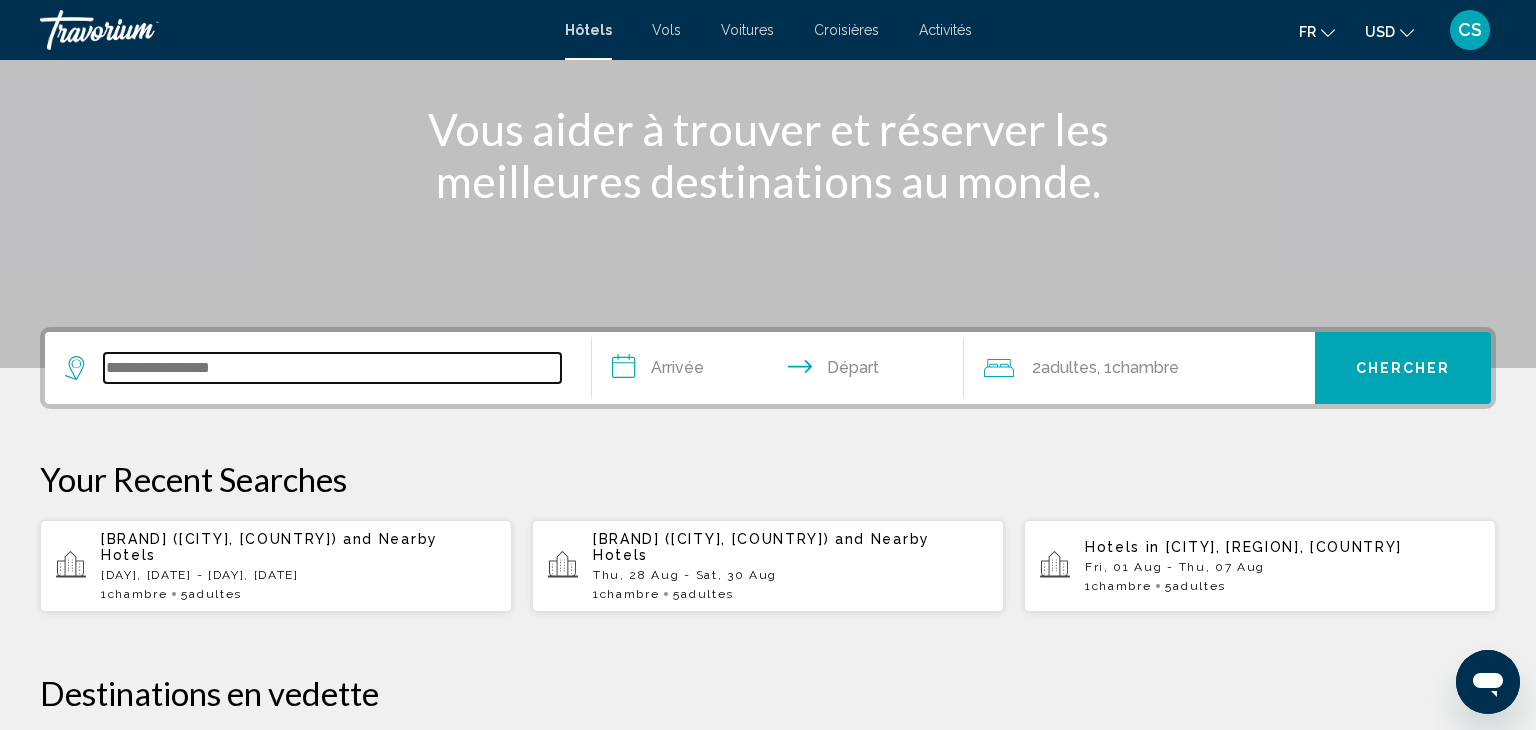 click at bounding box center (332, 368) 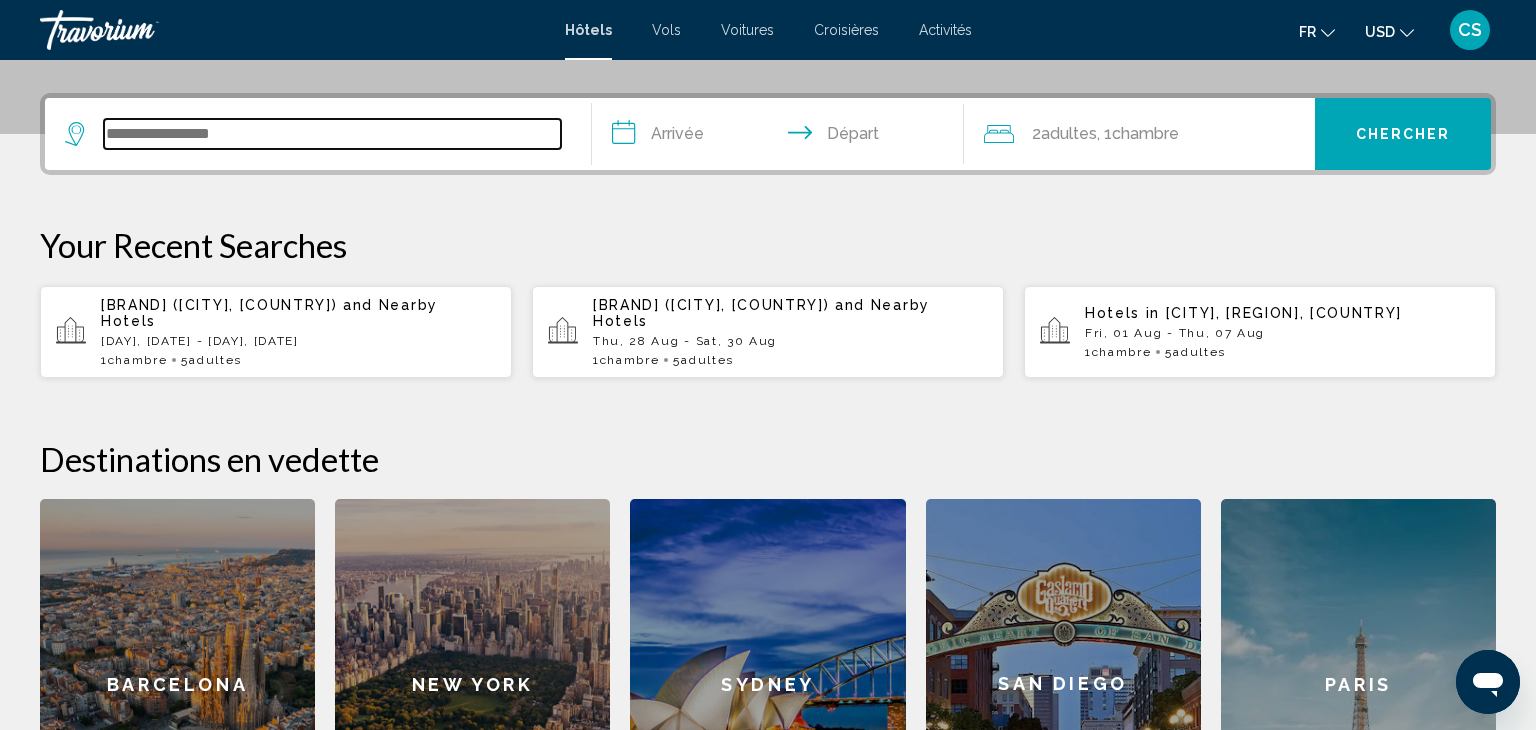 scroll, scrollTop: 493, scrollLeft: 0, axis: vertical 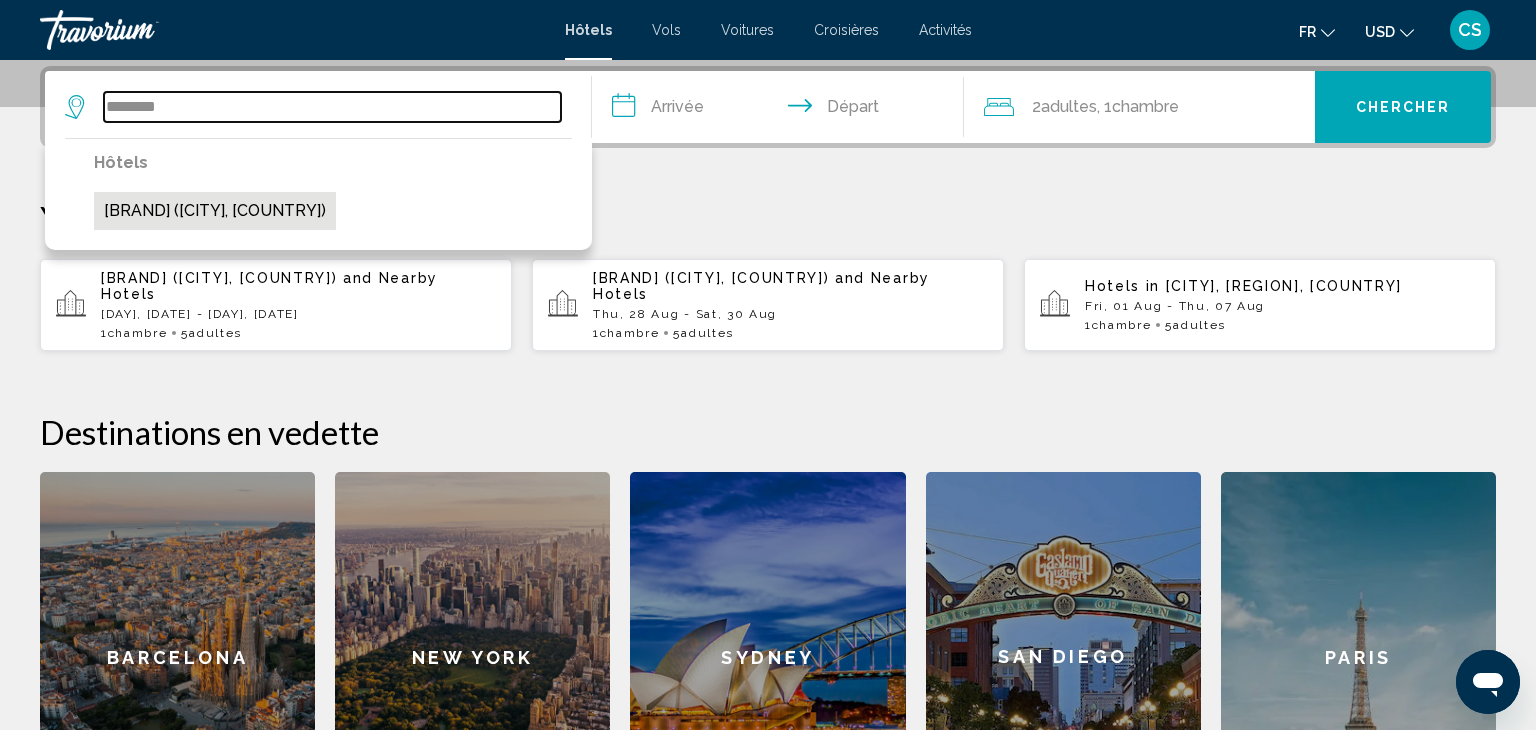 type on "********" 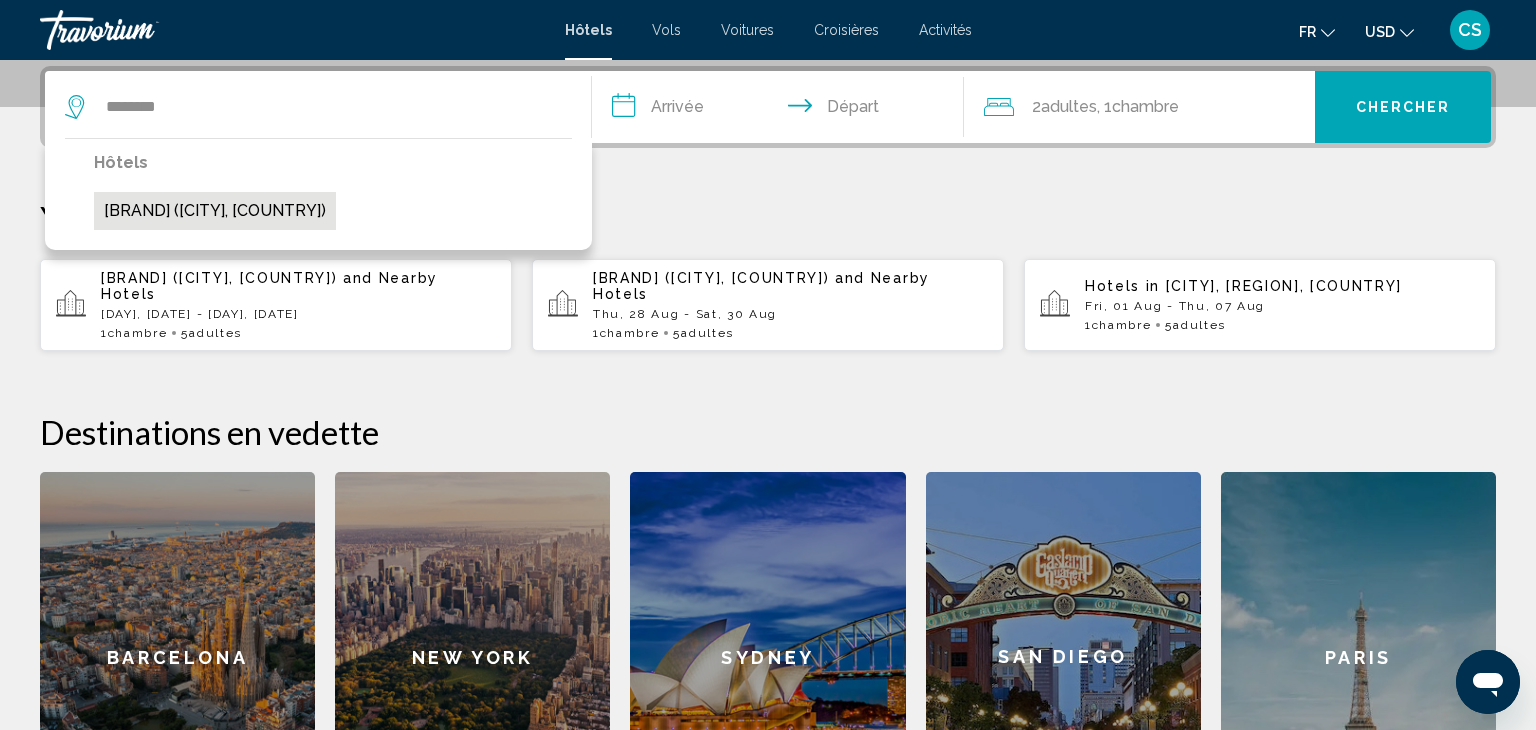 click on "[BRAND] ([CITY], [COUNTRY])" at bounding box center [215, 211] 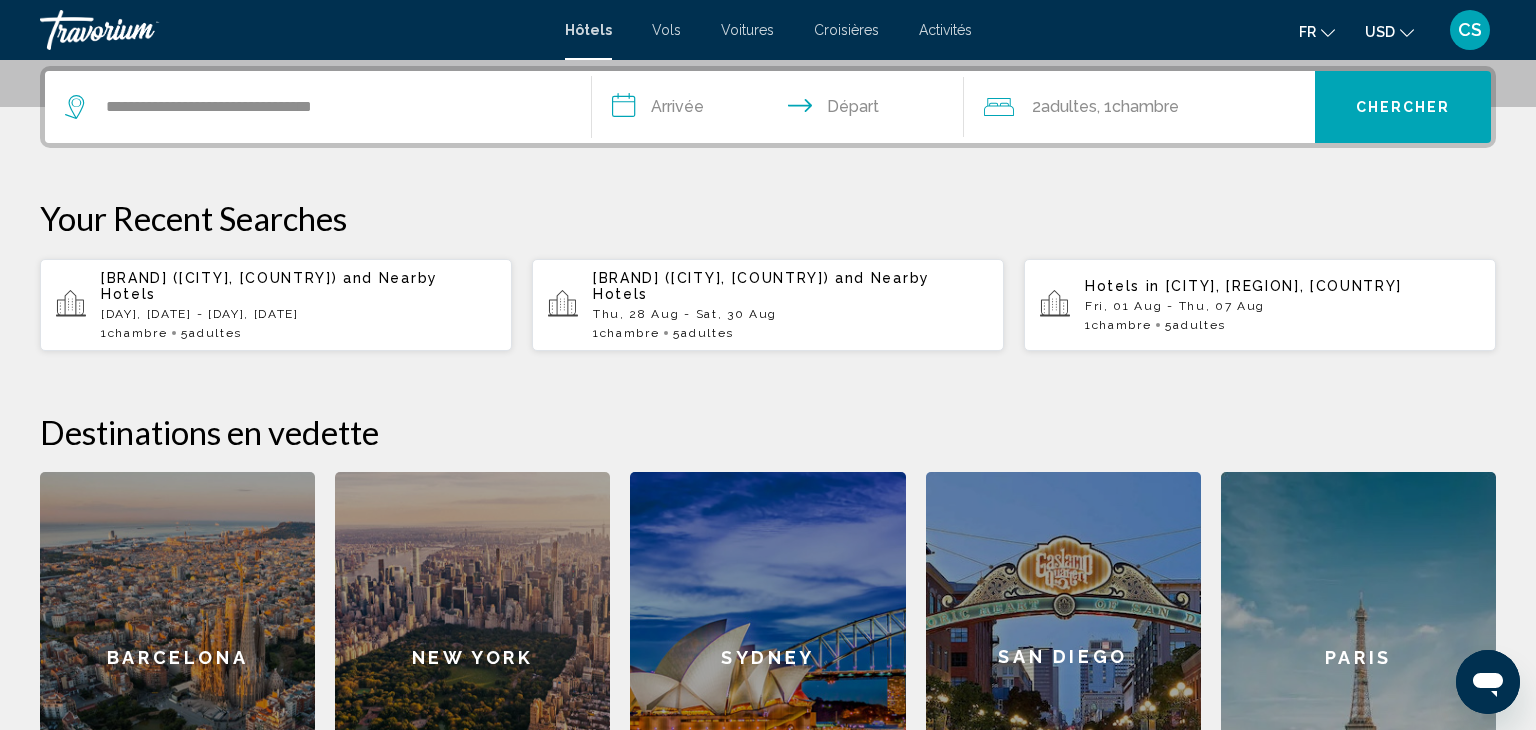 click on "**********" at bounding box center (782, 110) 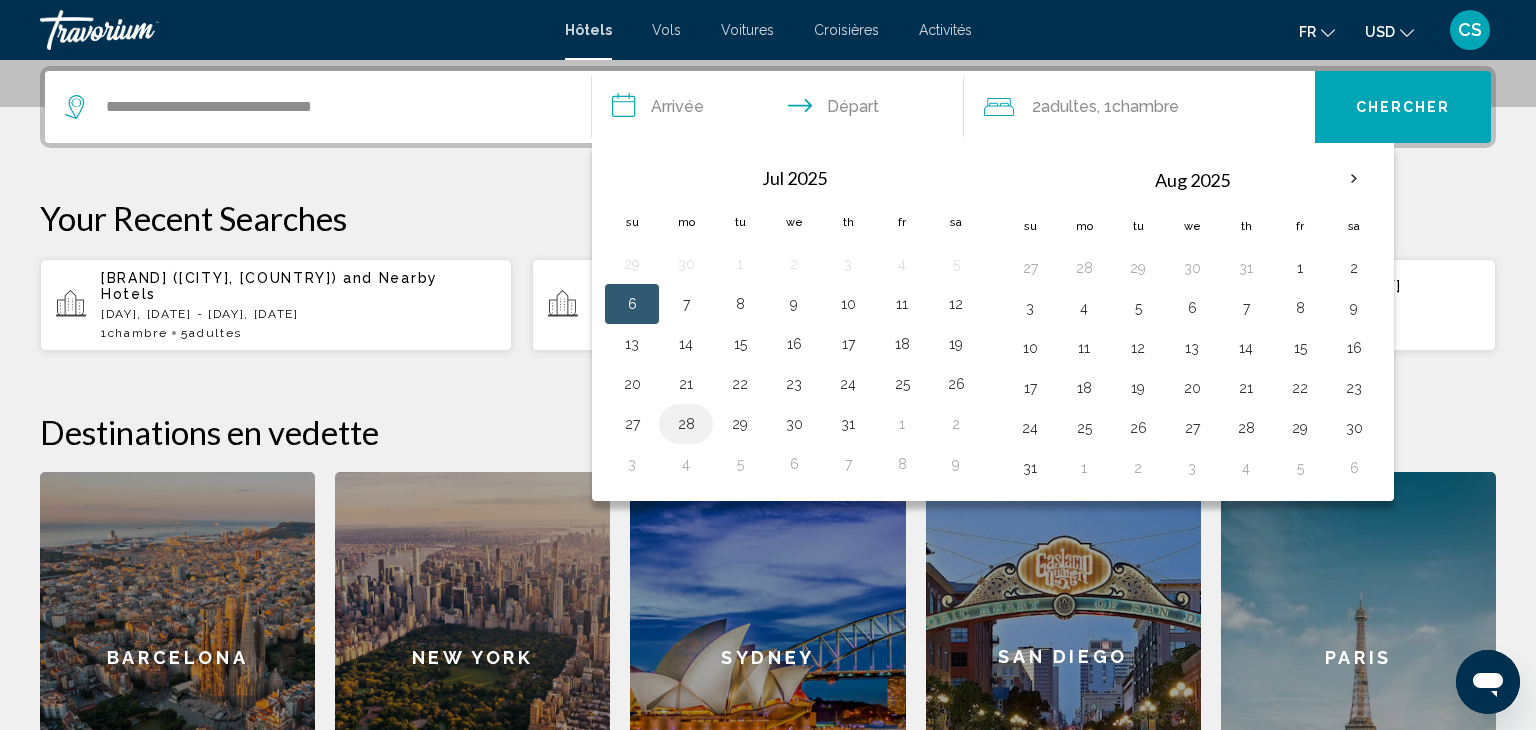click on "28" at bounding box center [686, 304] 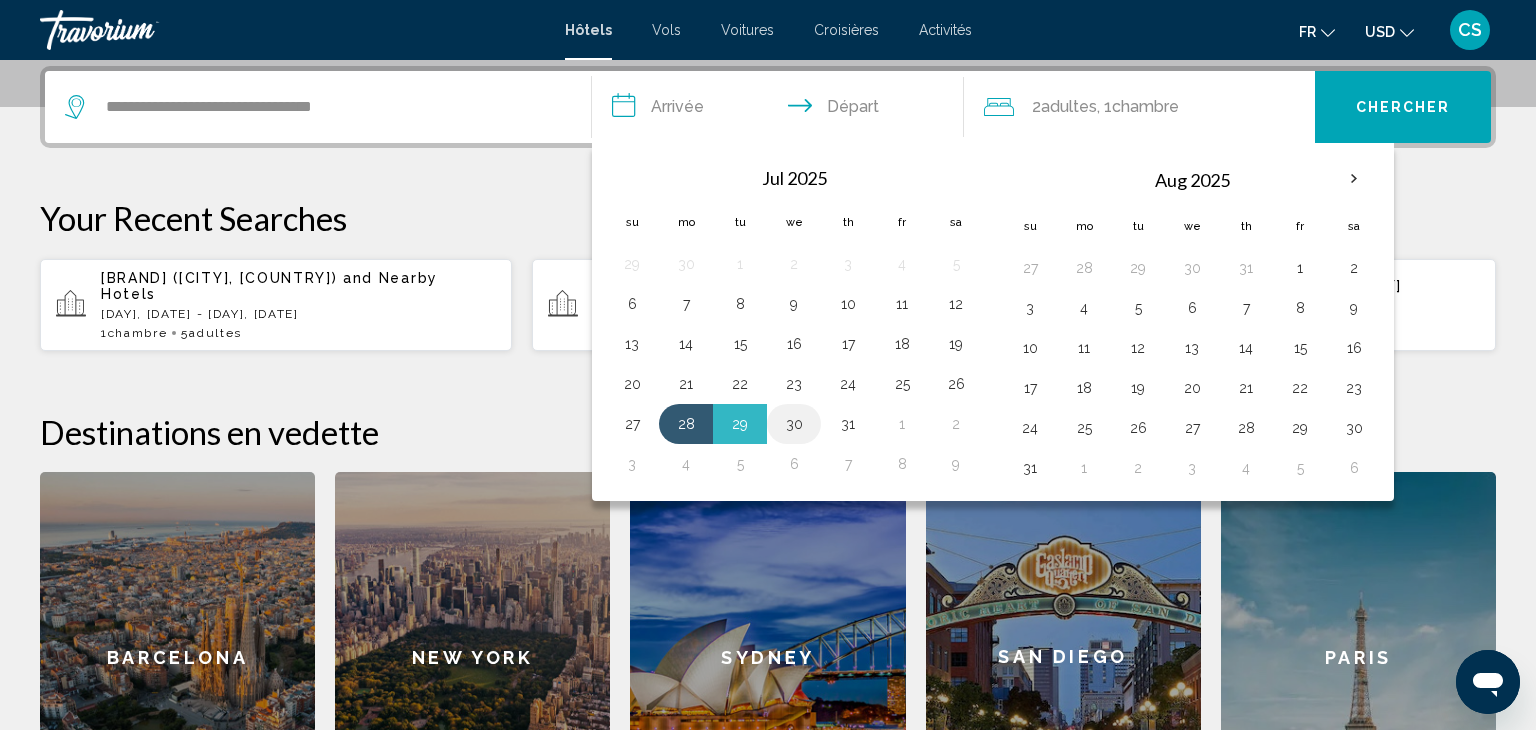 click on "30" at bounding box center [794, 424] 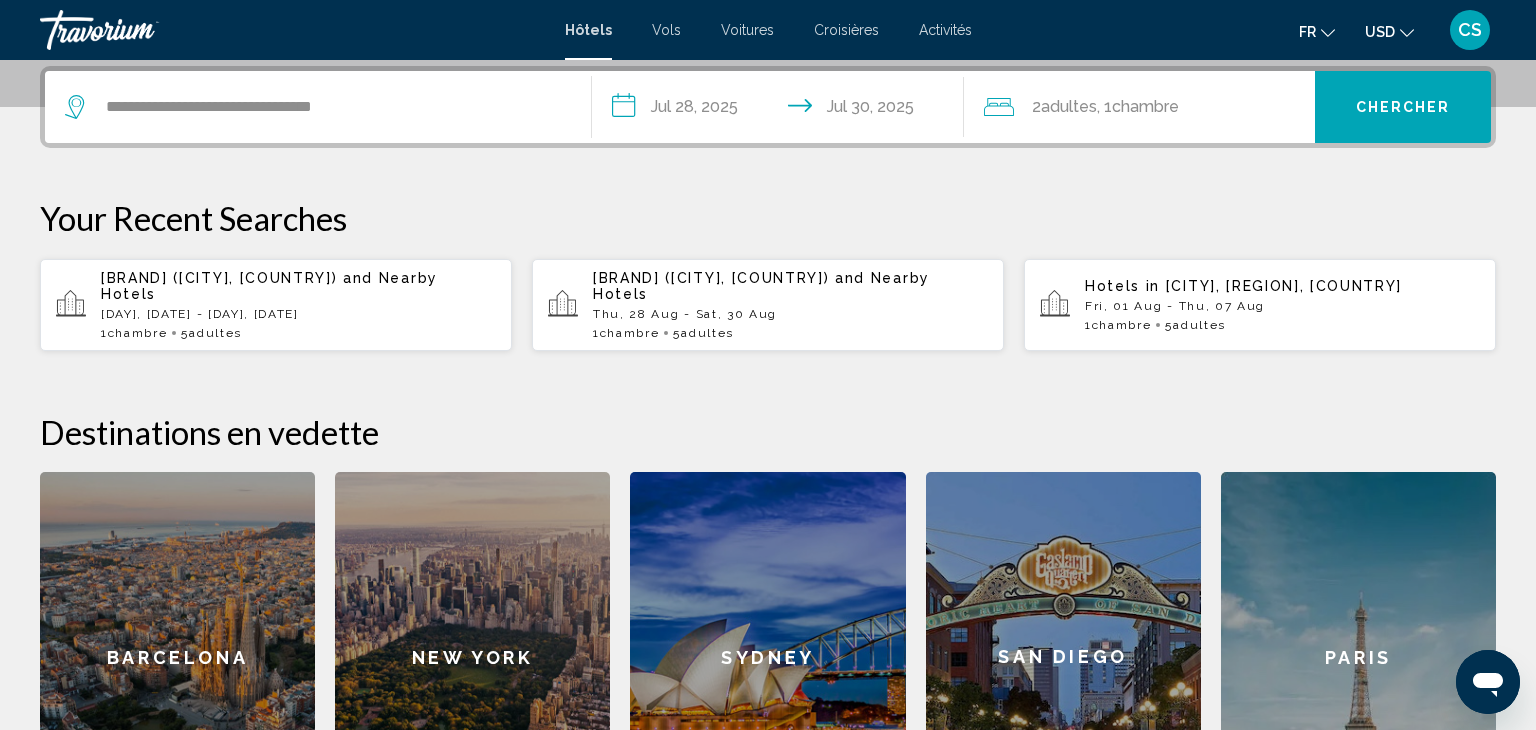 click on "2  Adulte Adultes , 1  Chambre pièces" at bounding box center [1150, 107] 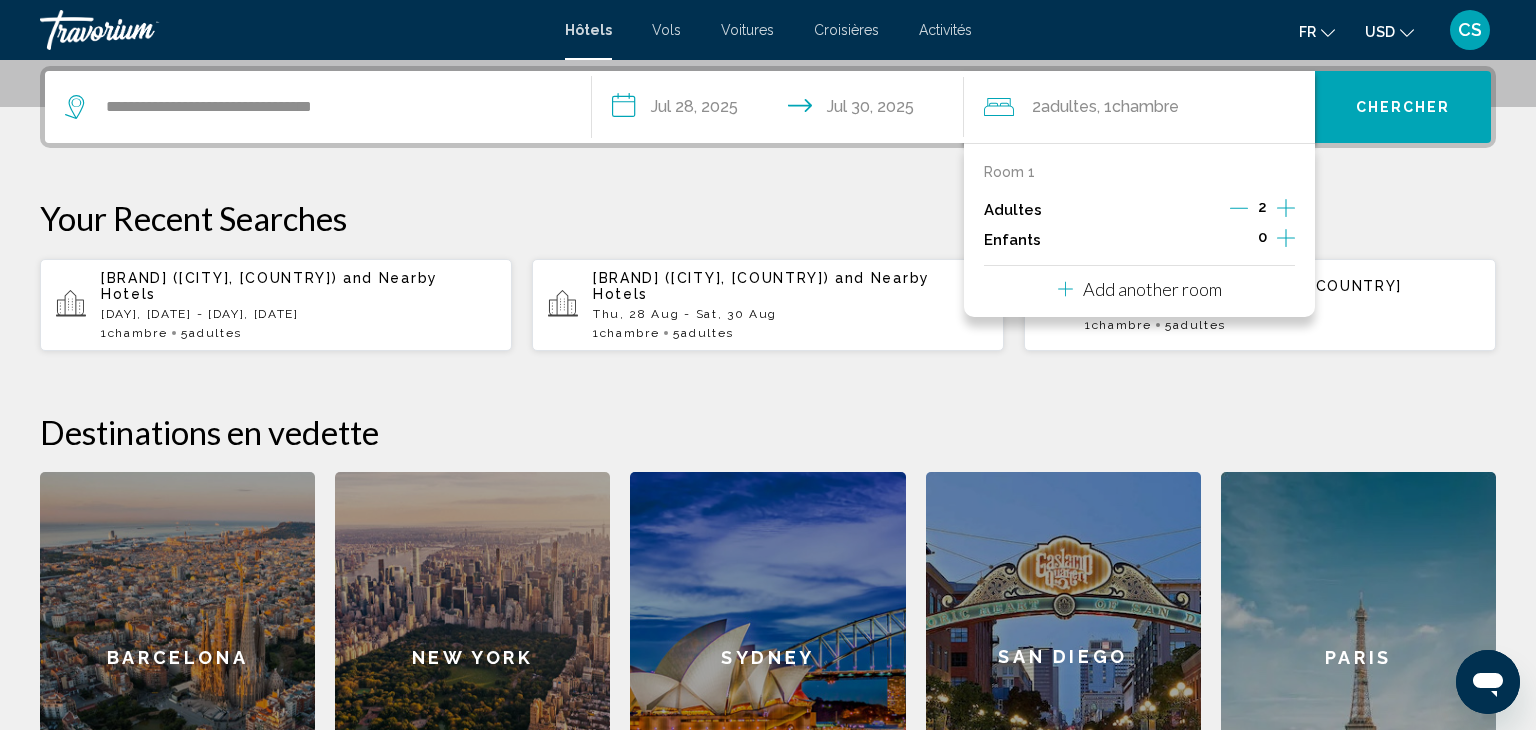 click at bounding box center [1286, 208] 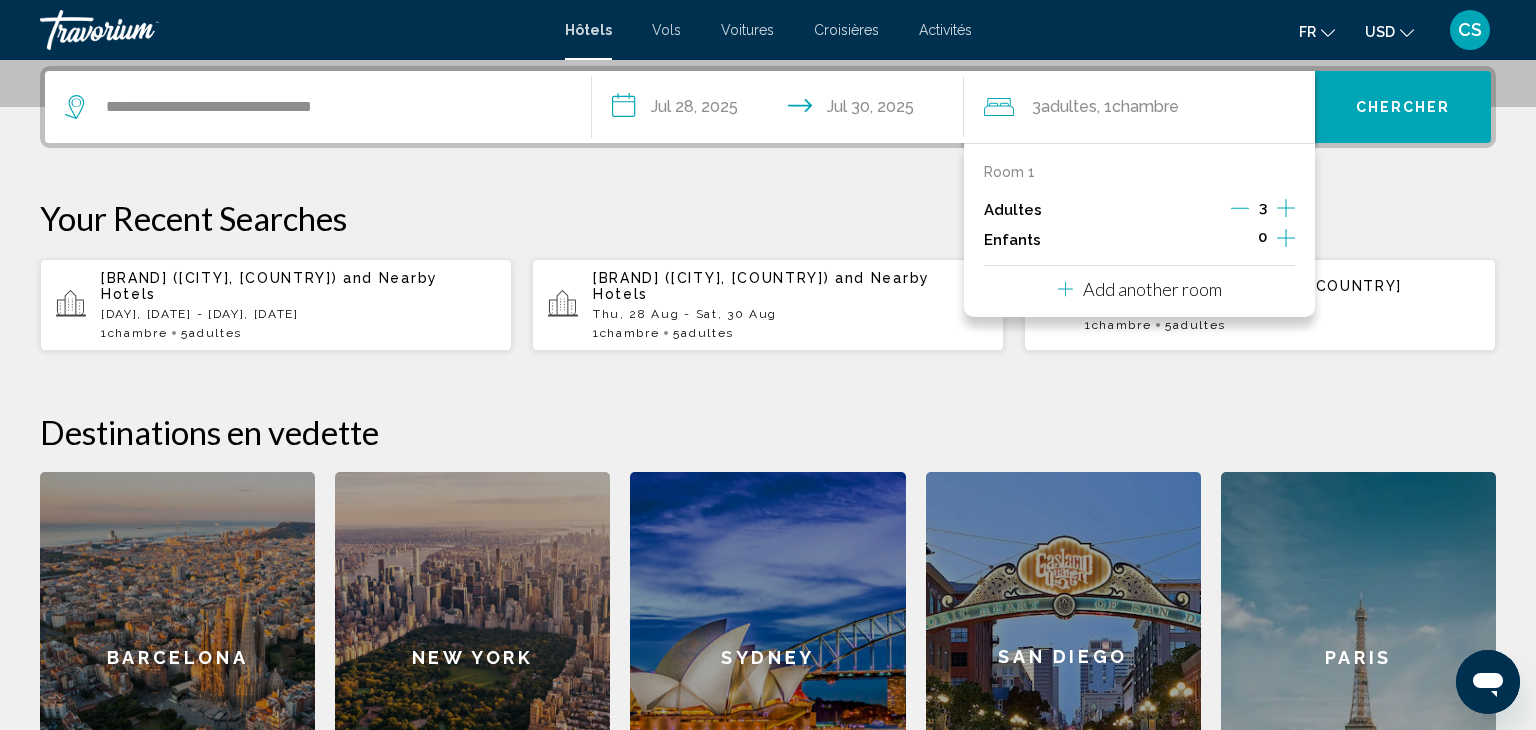 click at bounding box center (1286, 208) 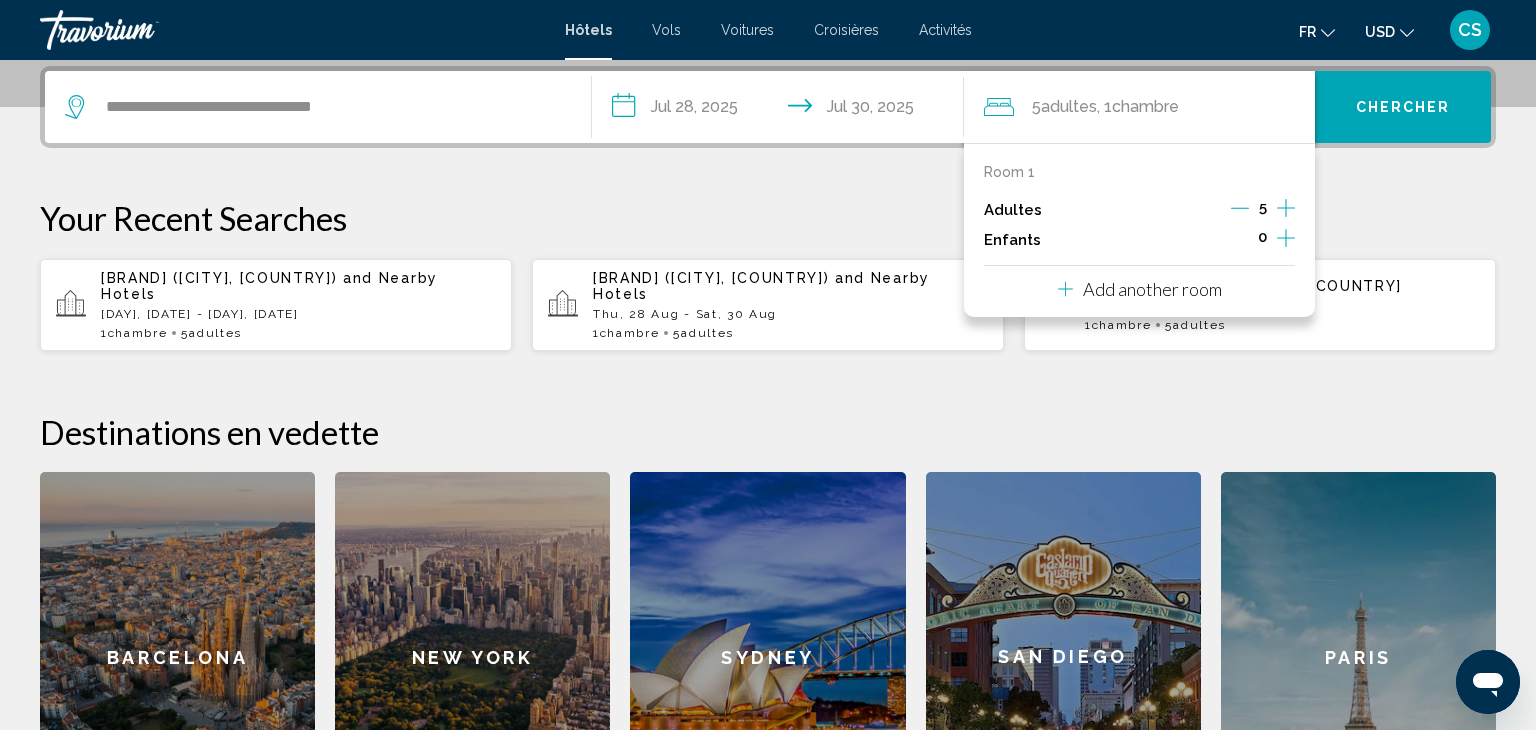 click at bounding box center (768, -193) 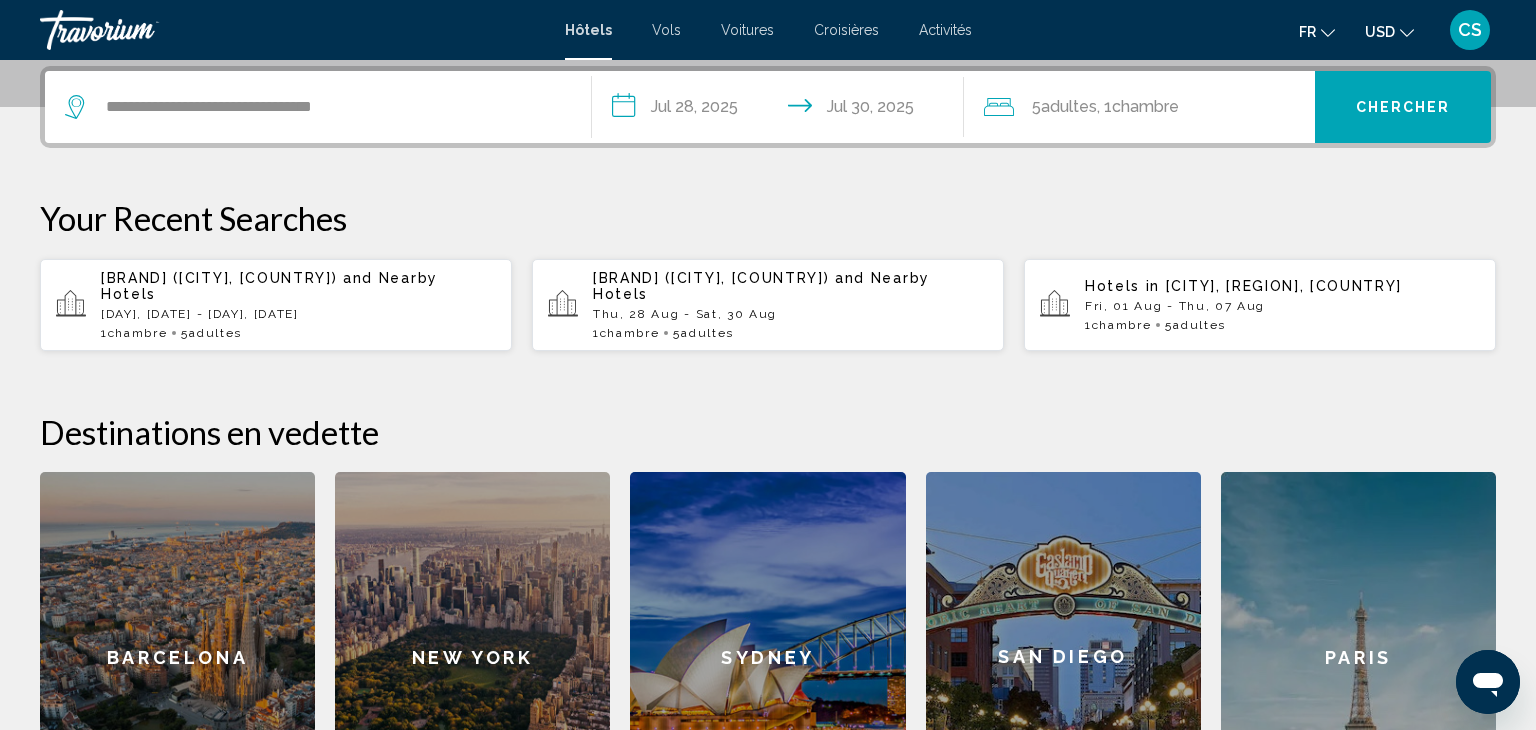 click on "Chercher" at bounding box center (1403, 107) 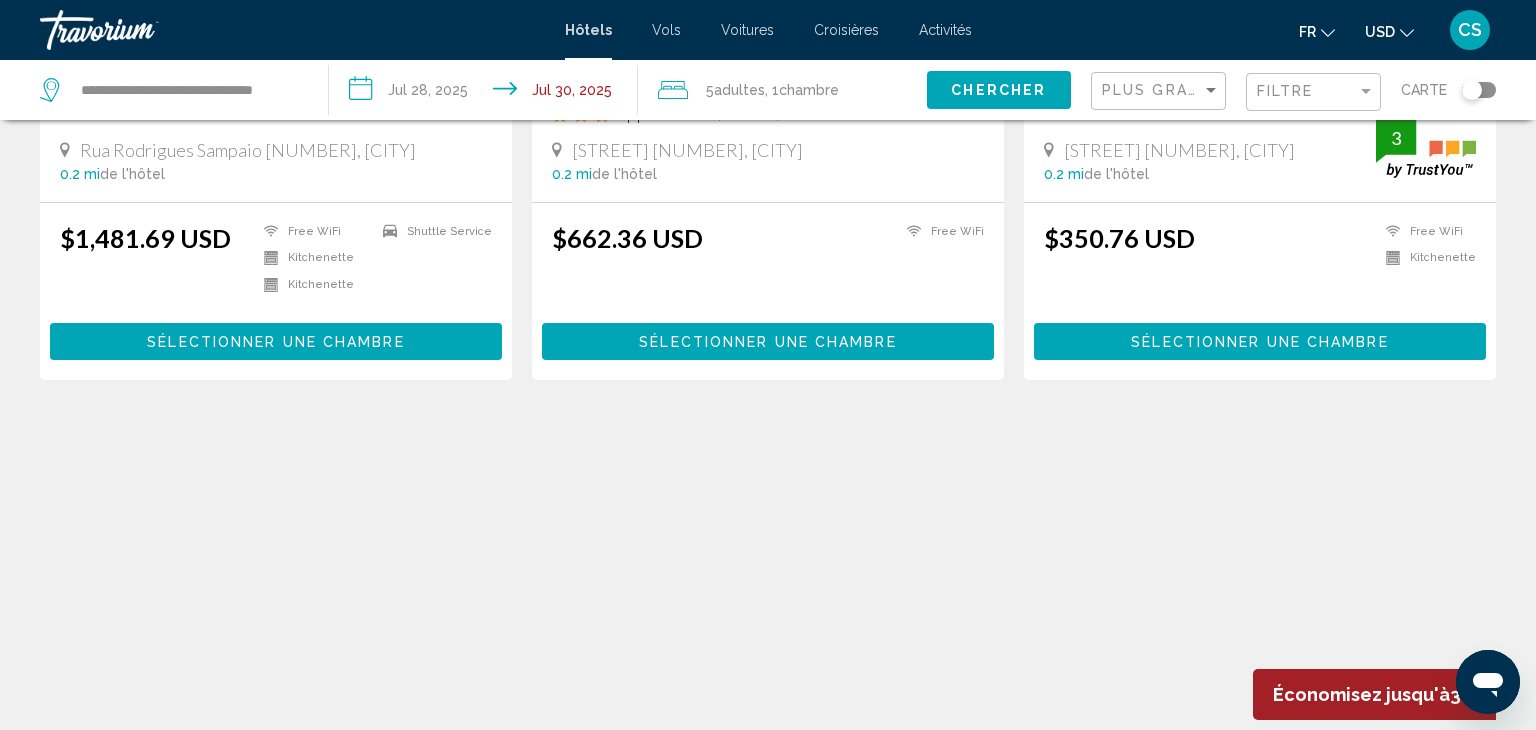 scroll, scrollTop: 0, scrollLeft: 0, axis: both 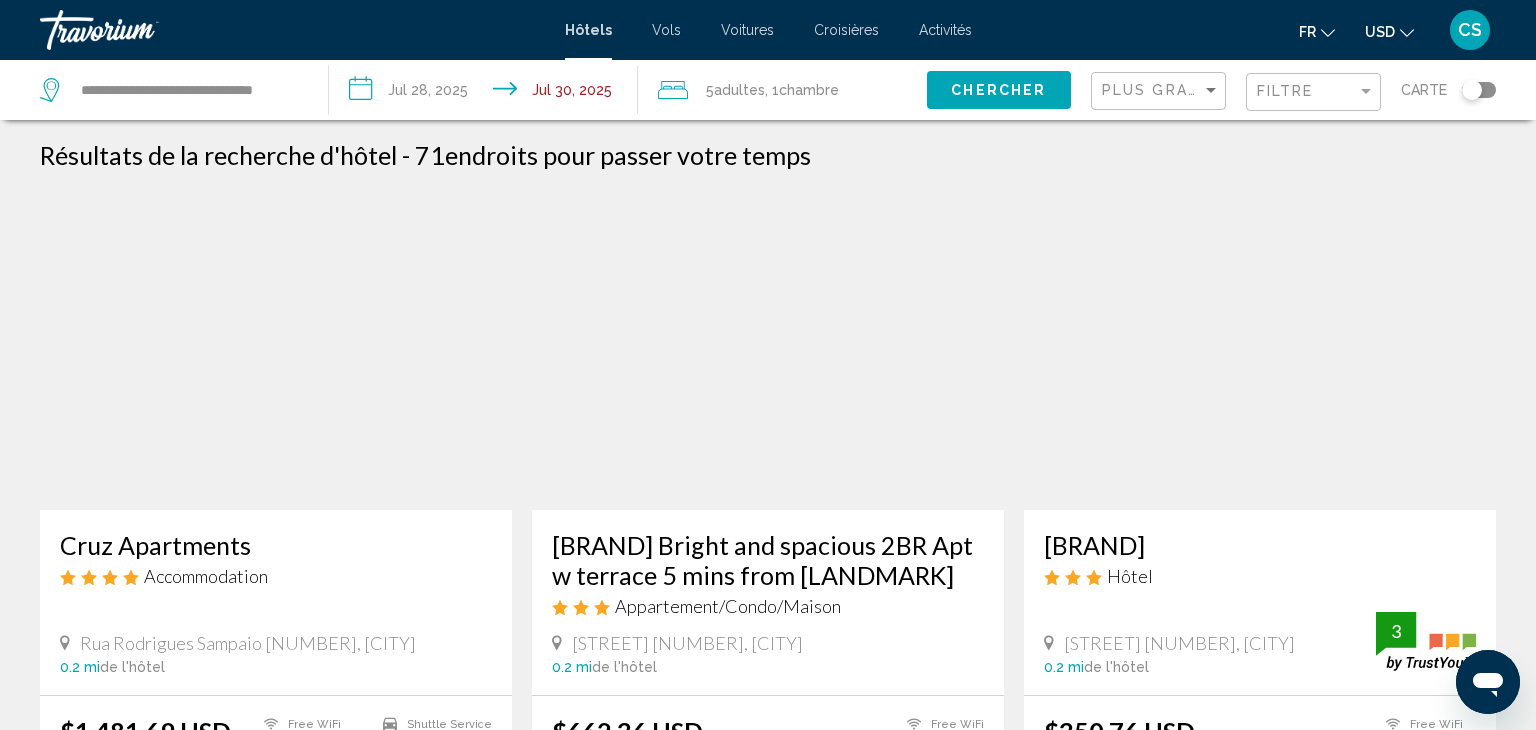 click on "USD
USD ($) MXN (Mex$) CAD (Can$) GBP (£) EUR (€) AUD (A$) NZD (NZ$) CNY (CN¥)" at bounding box center [1389, 31] 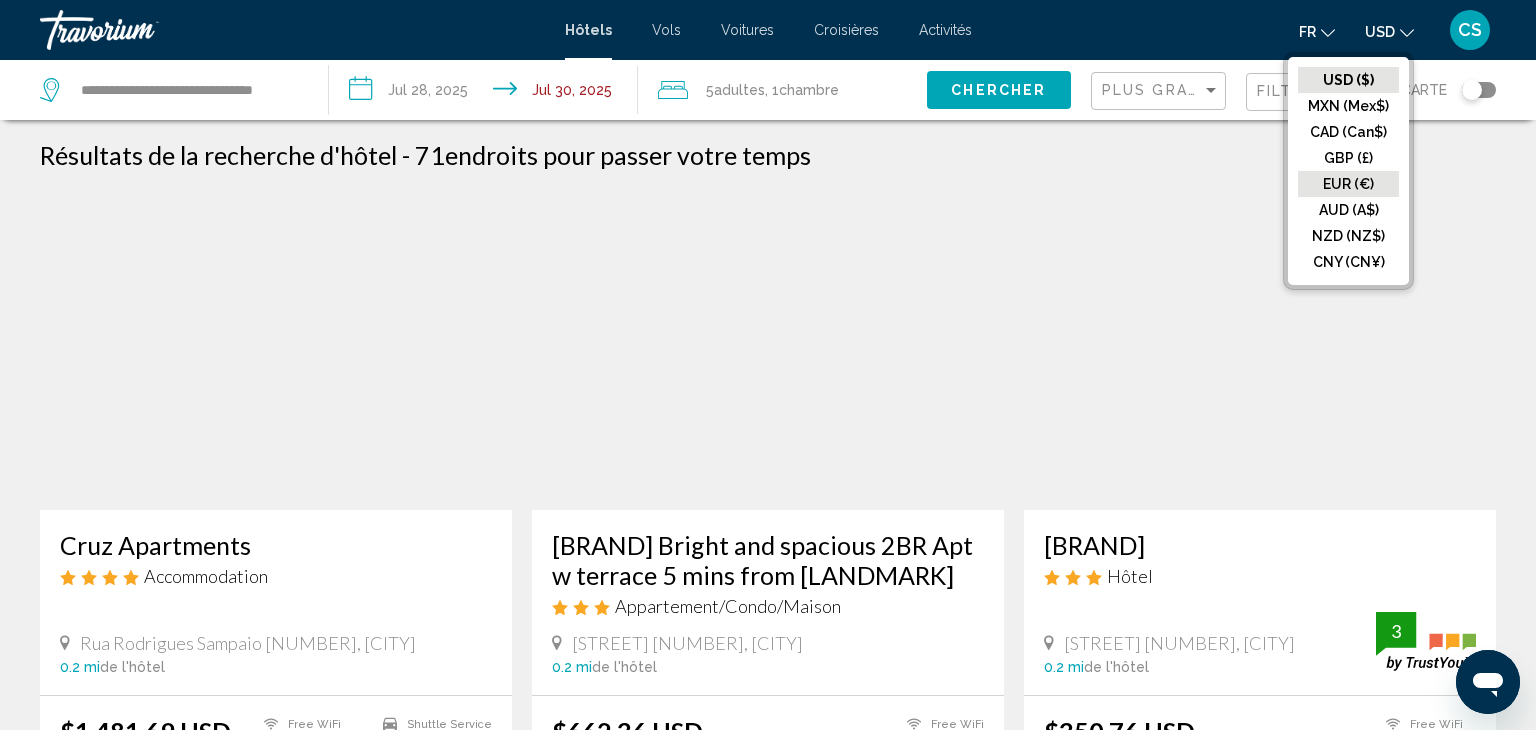click on "EUR (€)" at bounding box center [1348, 80] 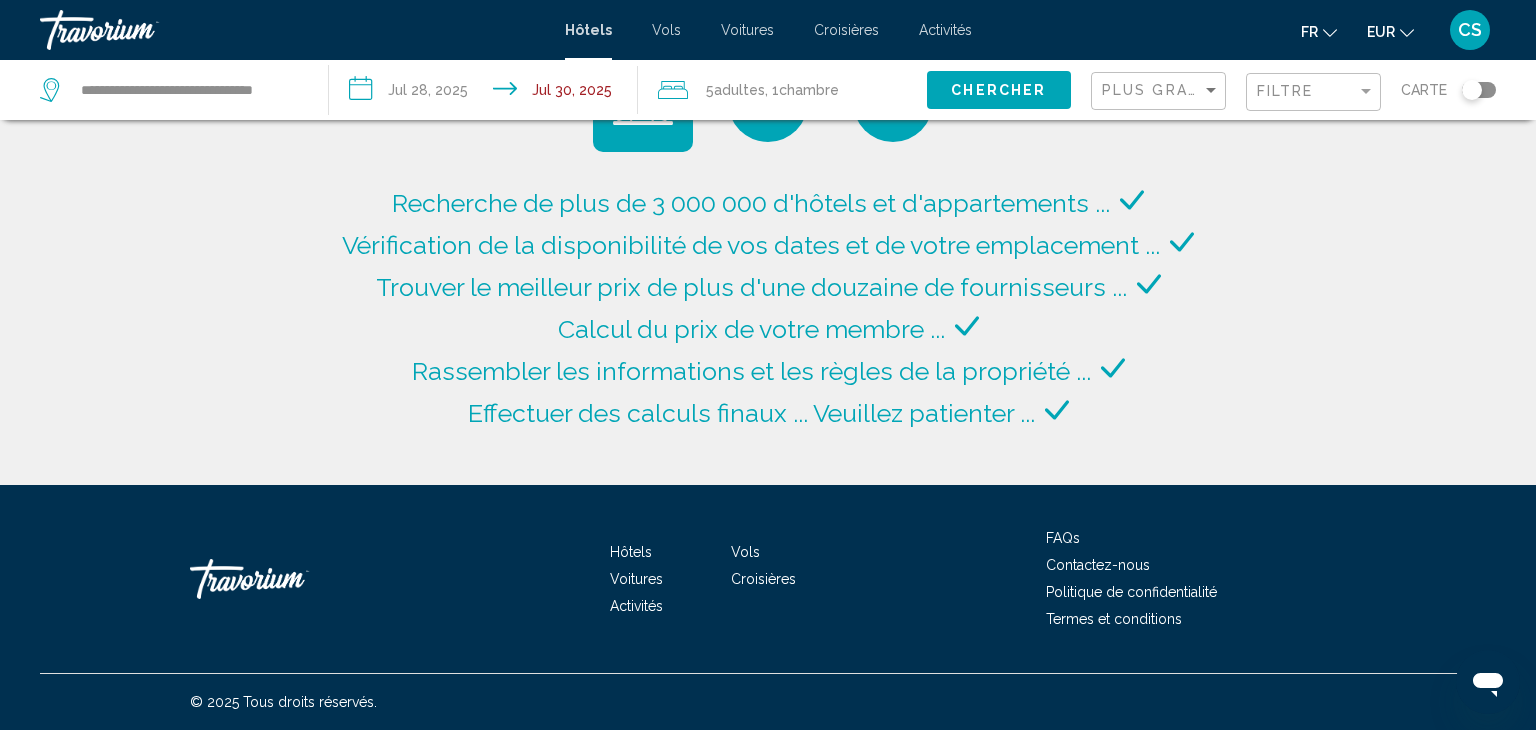 click on "Plus grandes économies" at bounding box center (1161, 91) 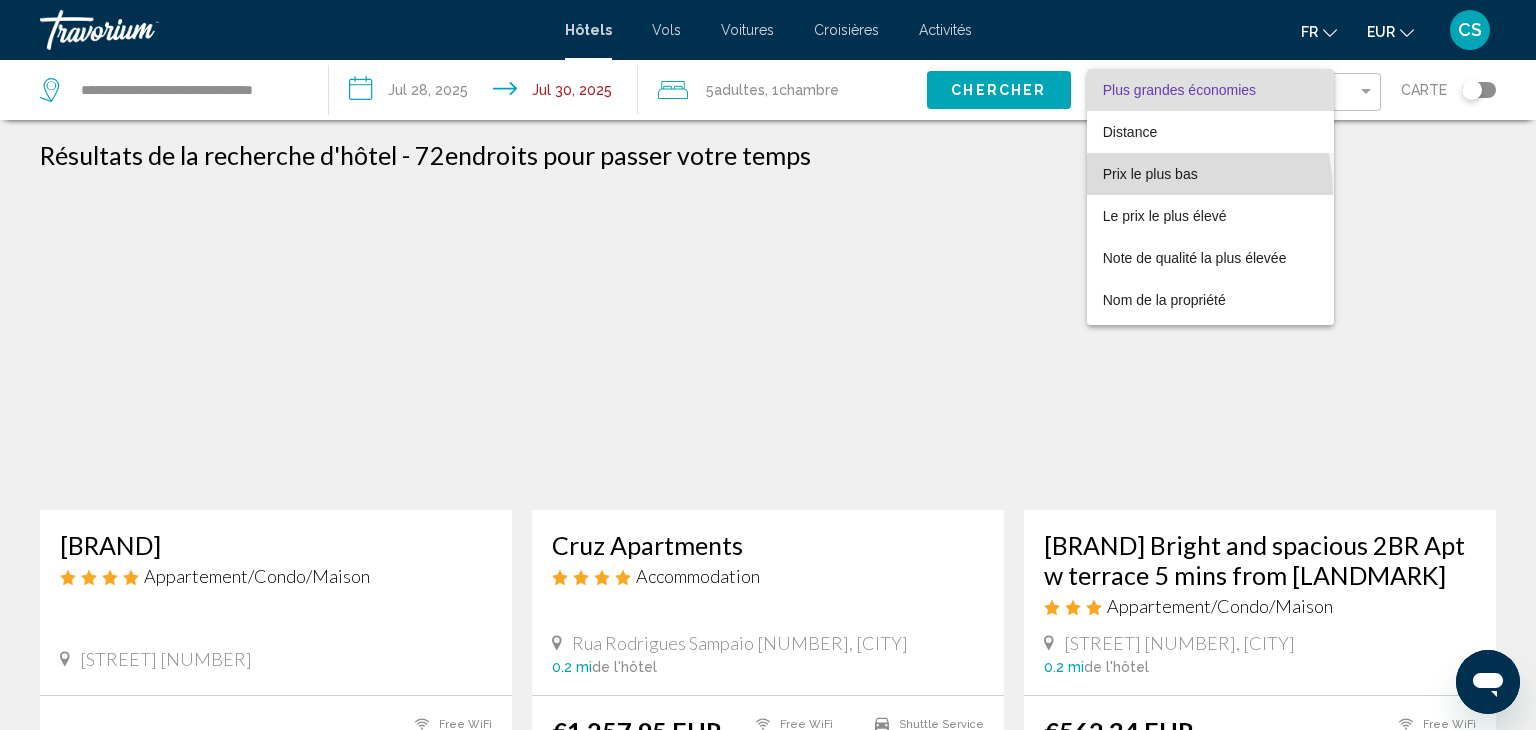 click on "Prix le plus bas" at bounding box center (1211, 174) 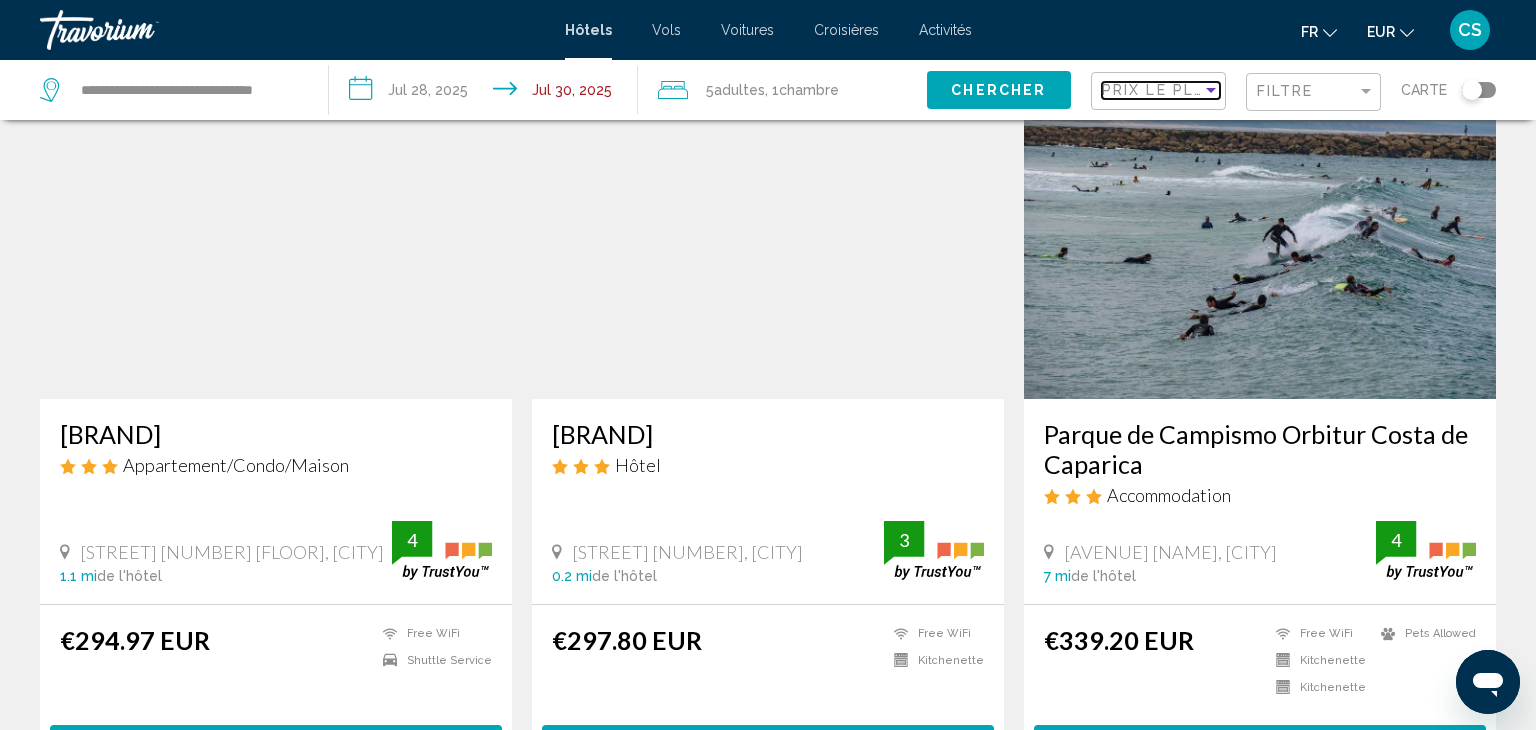 scroll, scrollTop: 122, scrollLeft: 0, axis: vertical 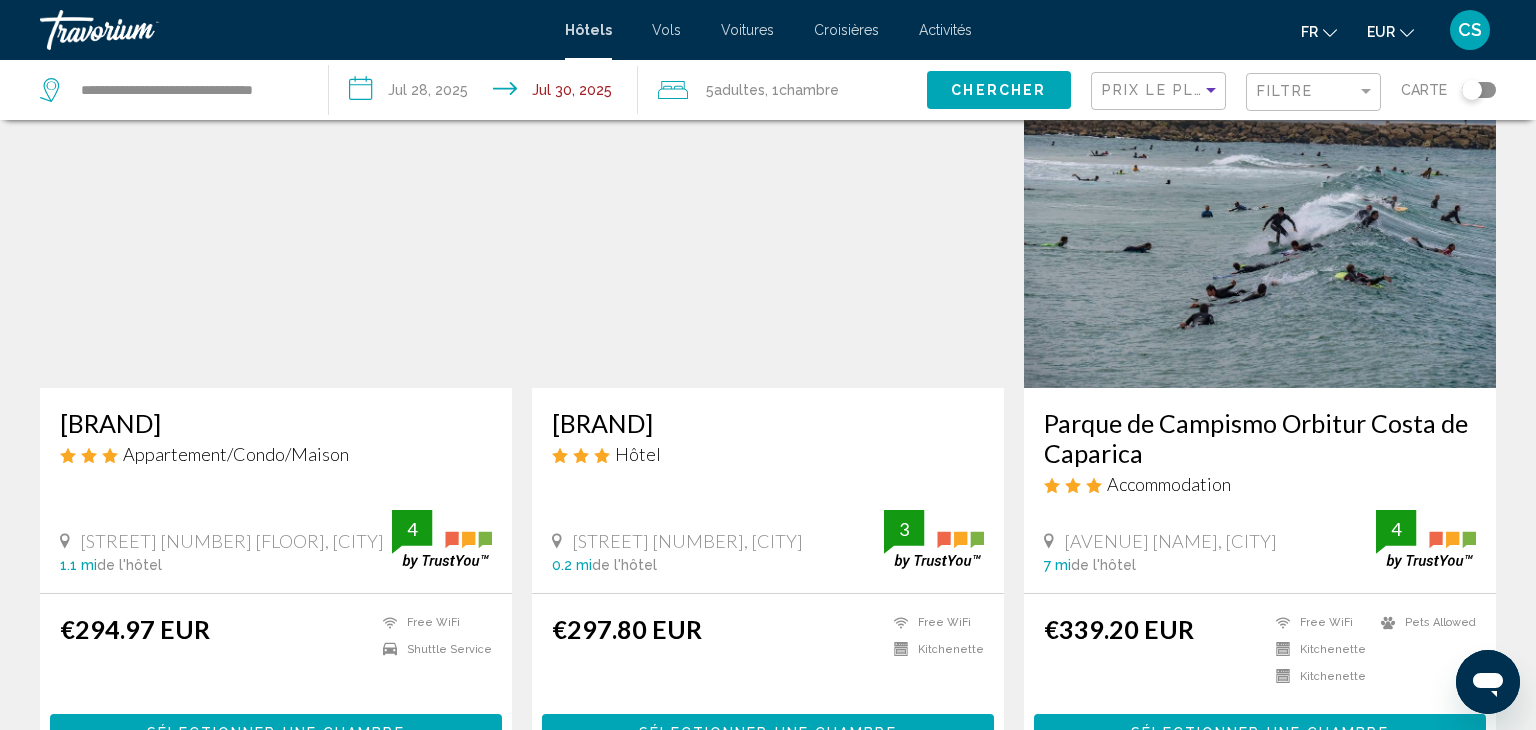 click at bounding box center [276, 228] 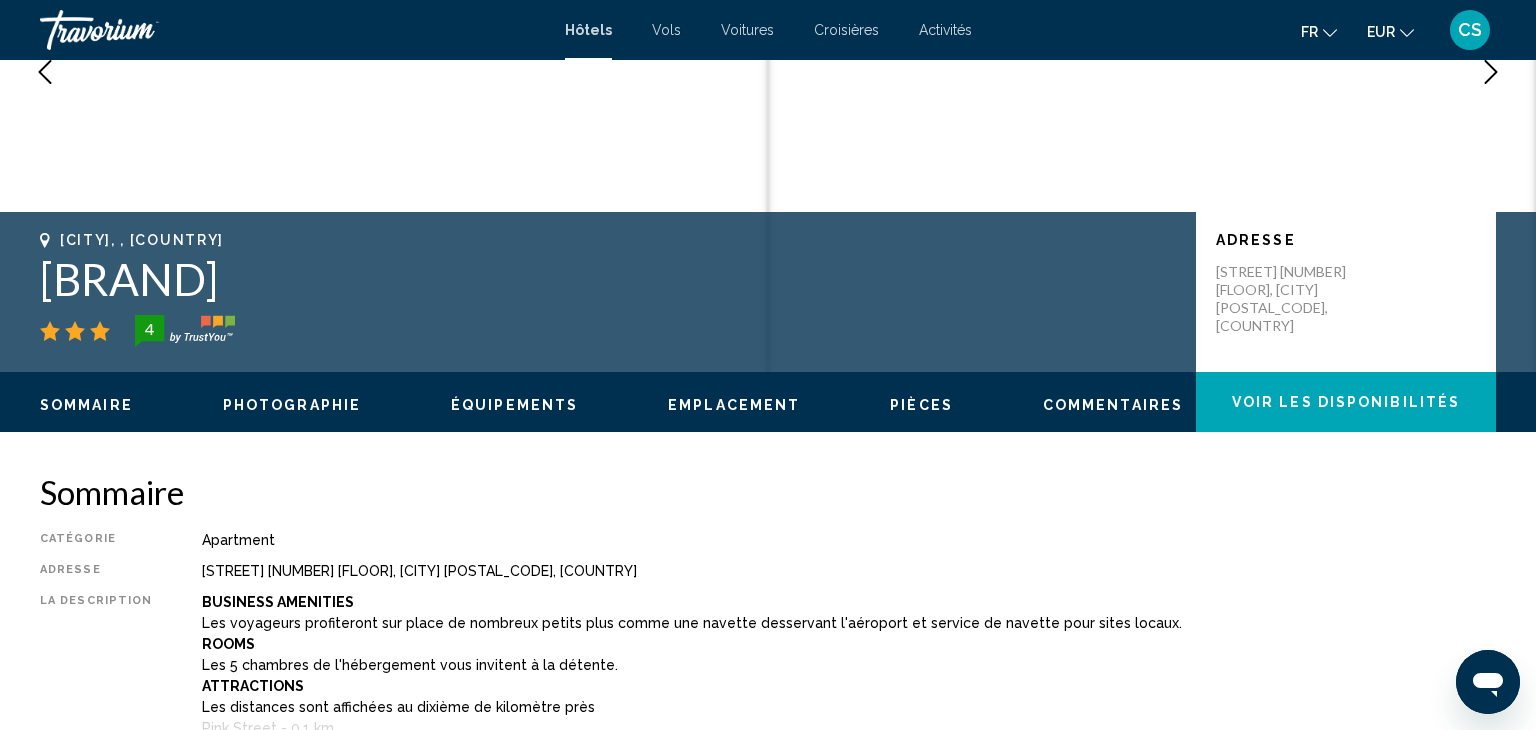 scroll, scrollTop: 0, scrollLeft: 0, axis: both 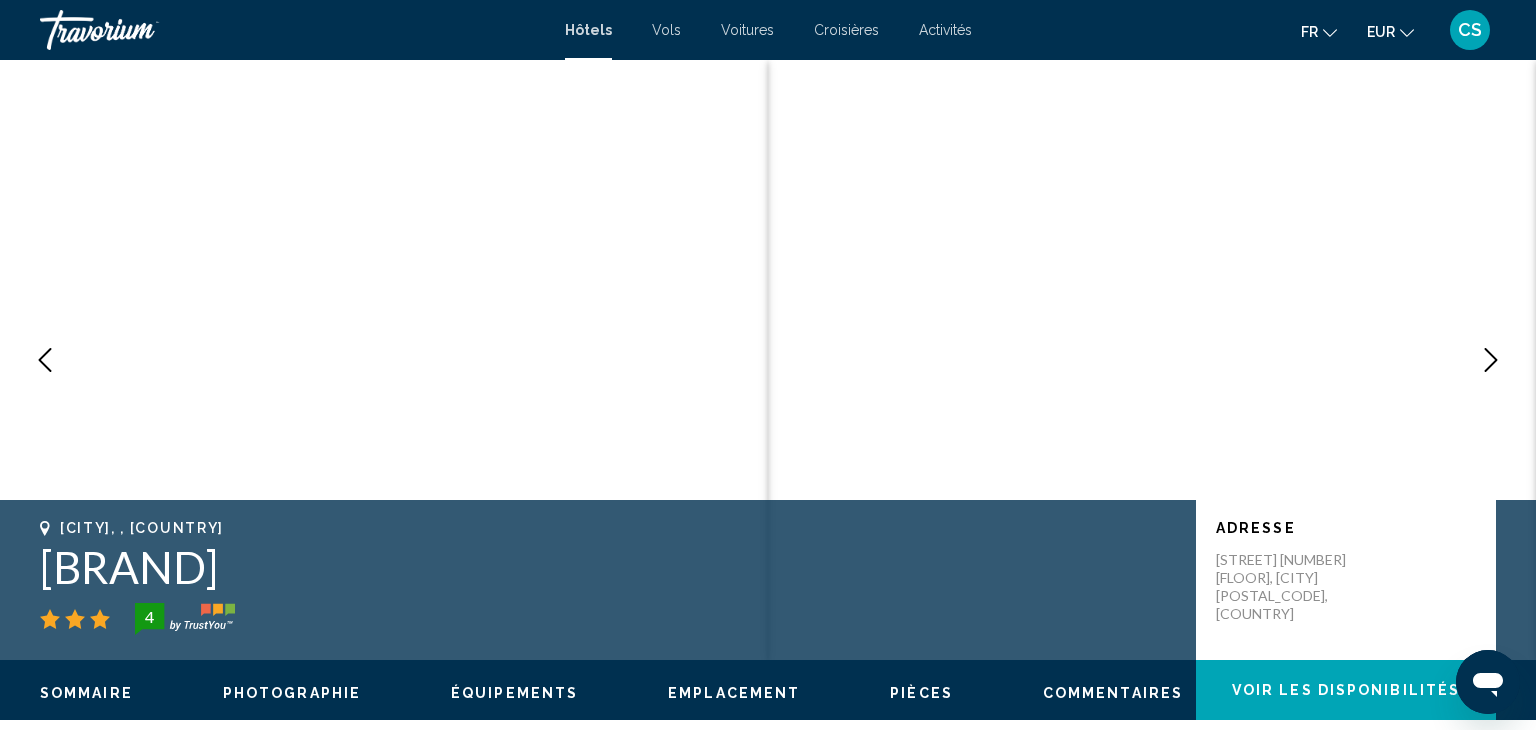 click at bounding box center (1491, 360) 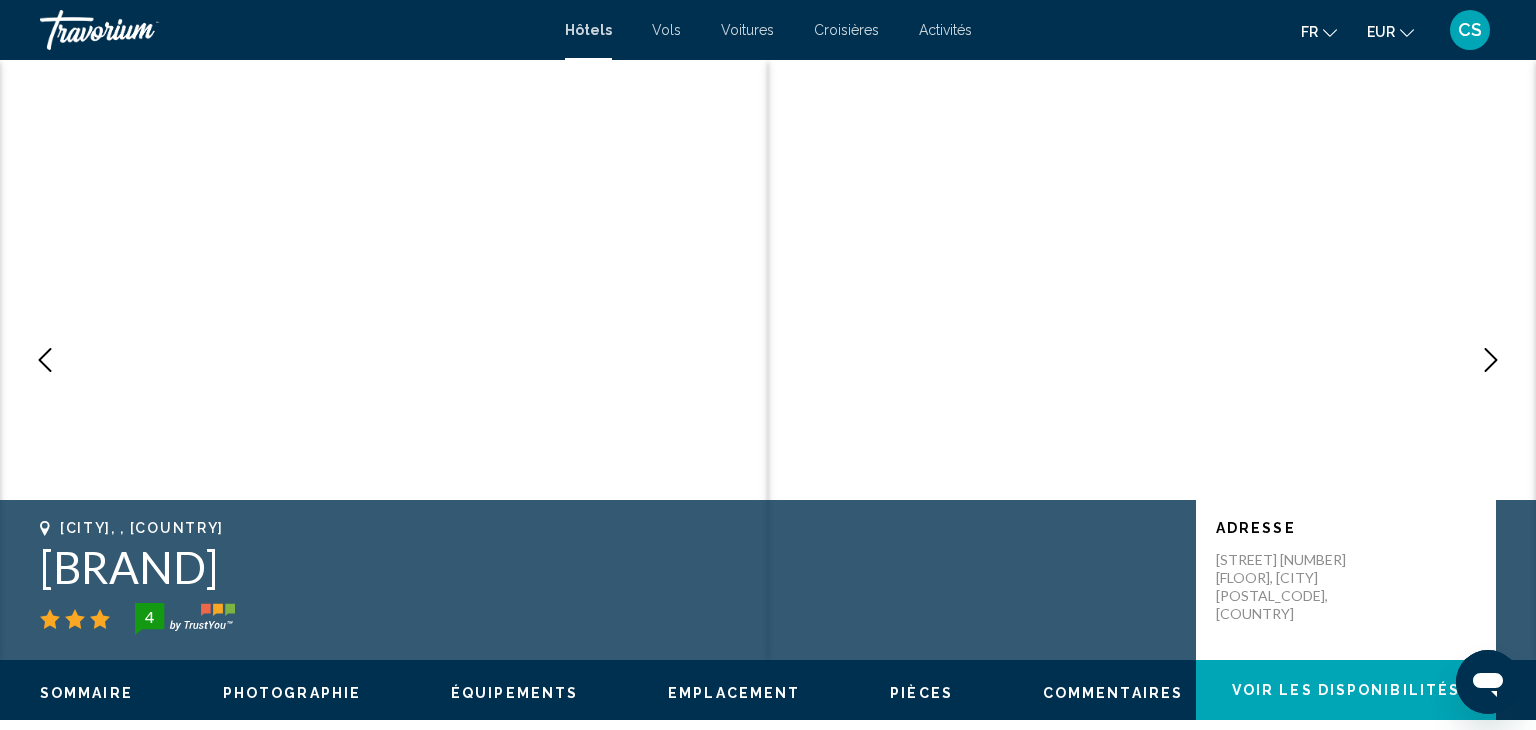 click at bounding box center [1491, 360] 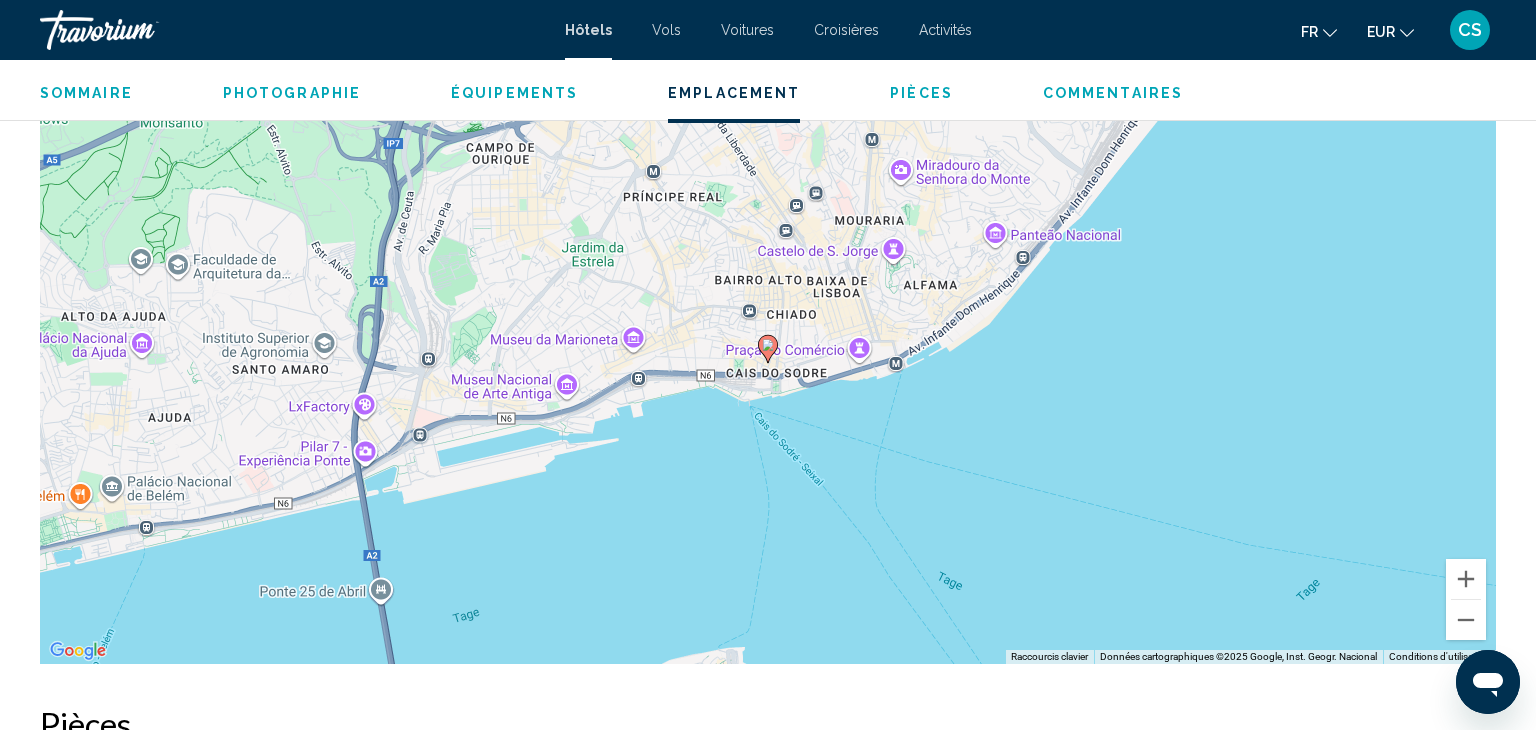 scroll, scrollTop: 1964, scrollLeft: 0, axis: vertical 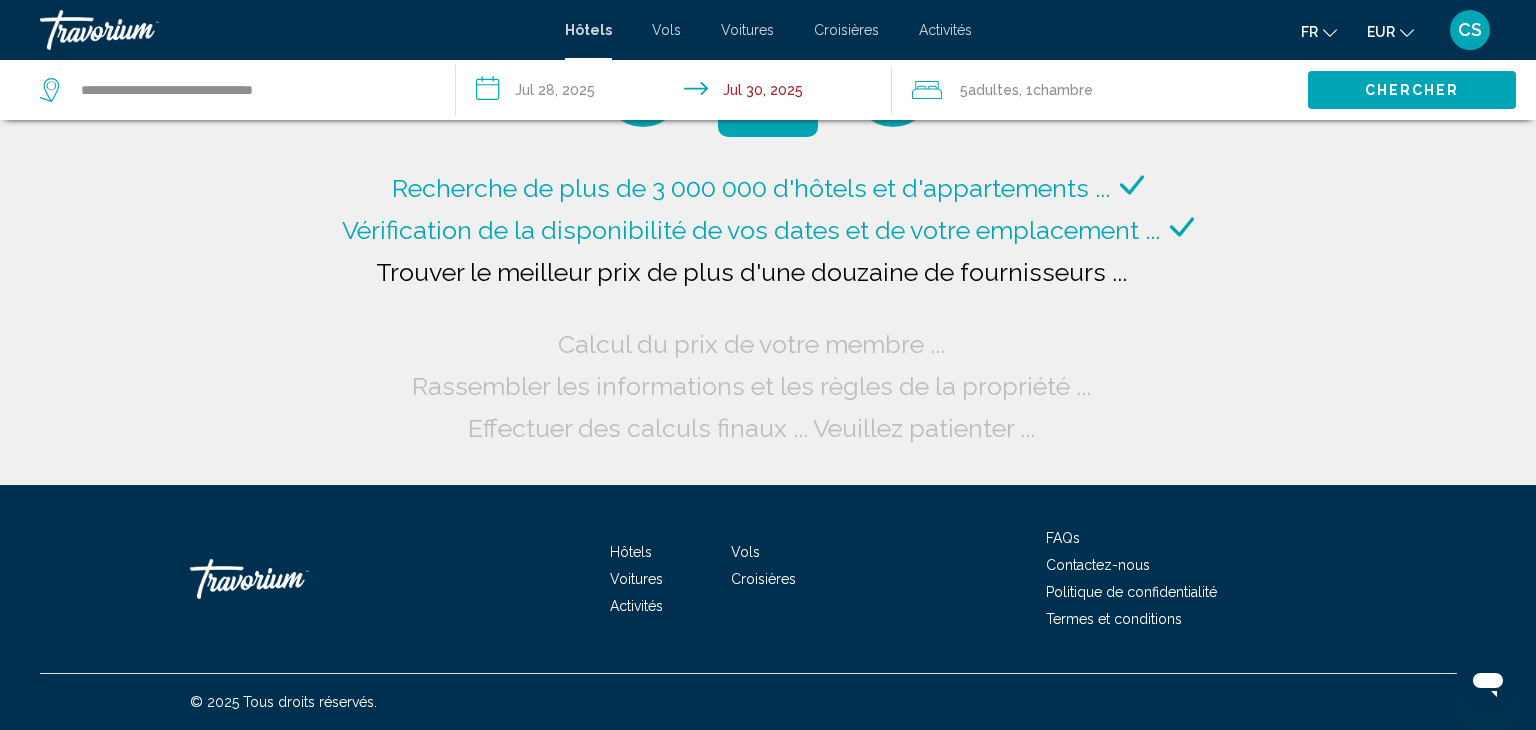 click on "Recherche de plus de 3 000 000 d'hôtels et d'appartements ...
Vérification de la disponibilité de vos dates et de votre emplacement ...
Trouver le meilleur prix de plus d'une douzaine de fournisseurs ...
Calcul du prix de votre membre ...
Rassembler les informations et les règles de la propriété ...
Effectuer des calculs finaux ... Veuillez patienter ..." at bounding box center [768, 308] 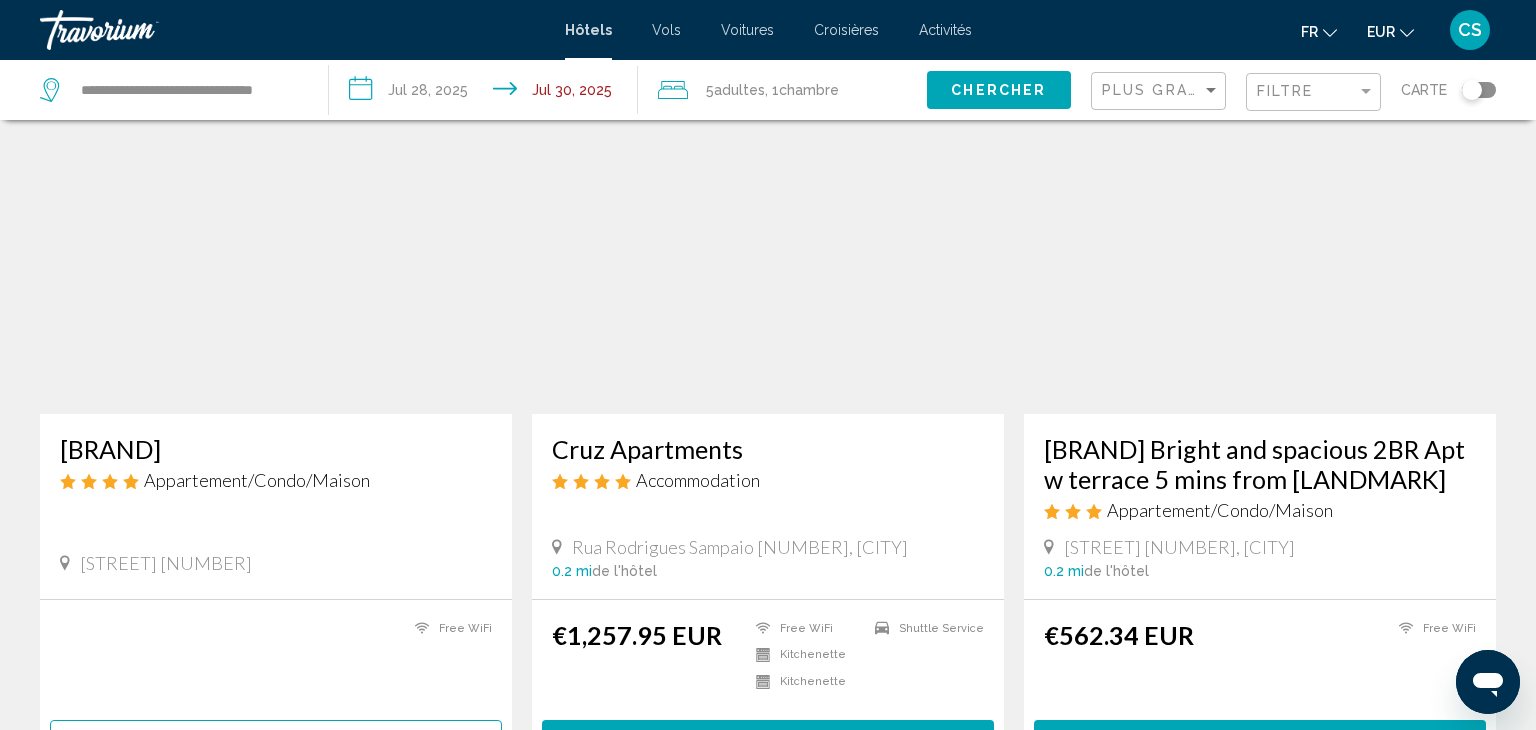 scroll, scrollTop: 90, scrollLeft: 0, axis: vertical 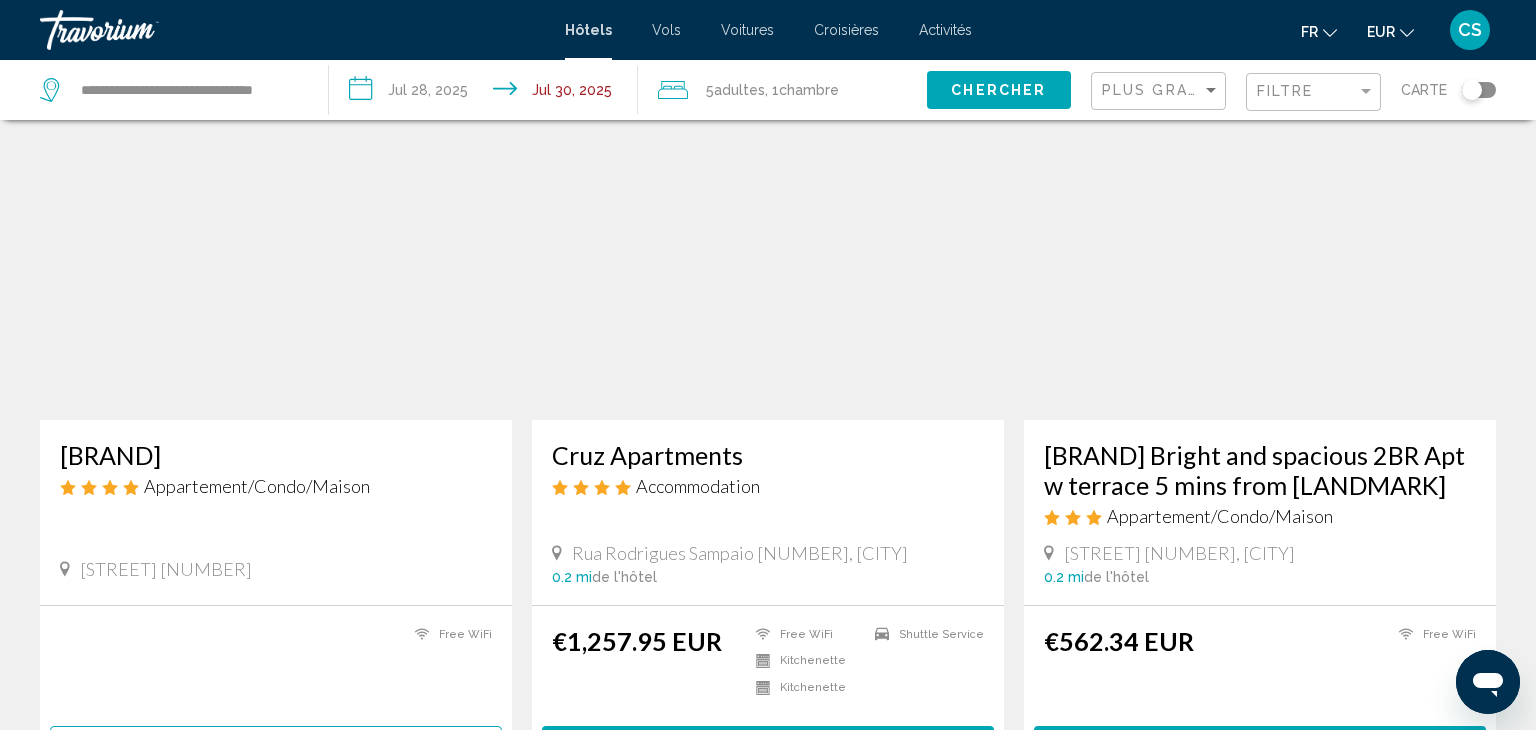 click on "Plus grandes économies" at bounding box center [1161, 91] 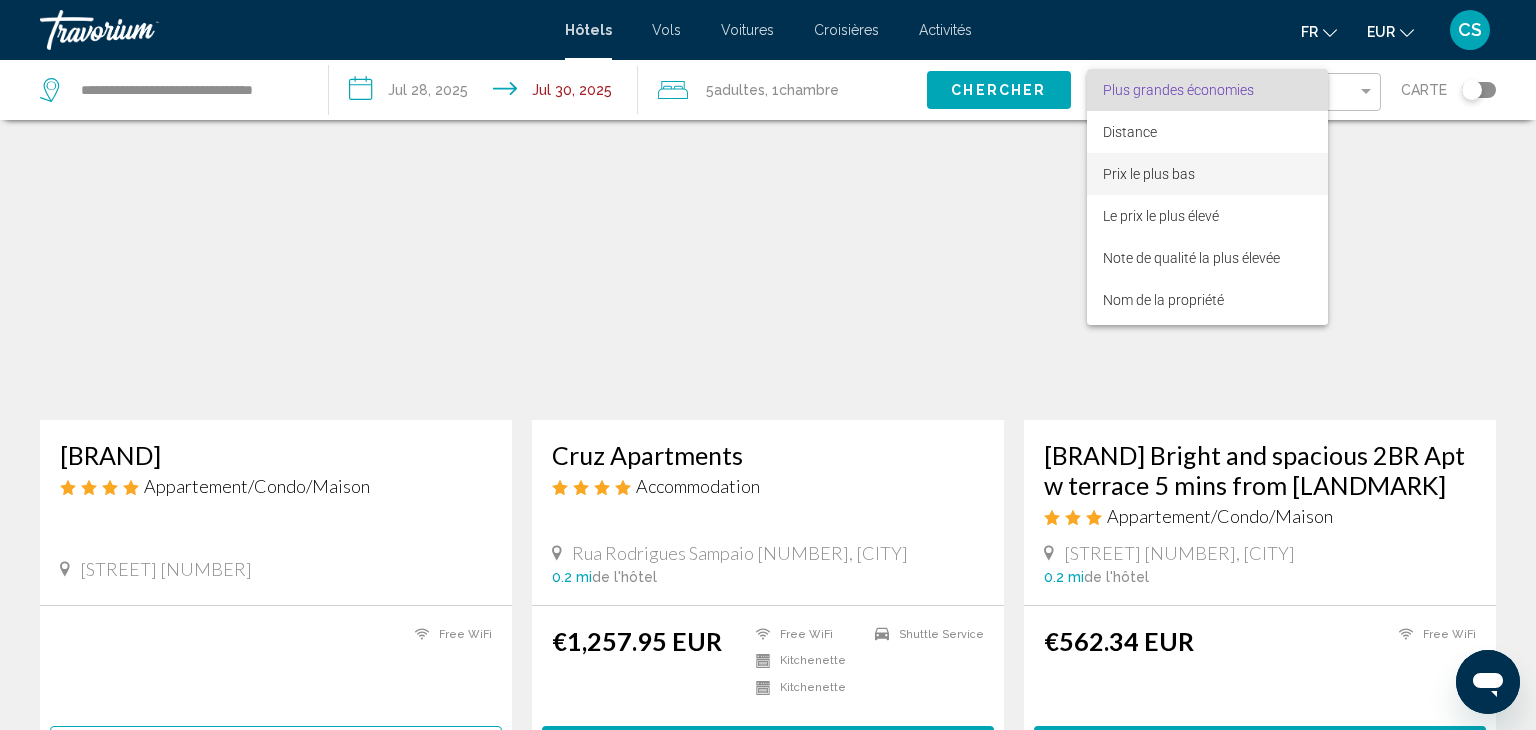 click on "Prix le plus bas" at bounding box center (1149, 174) 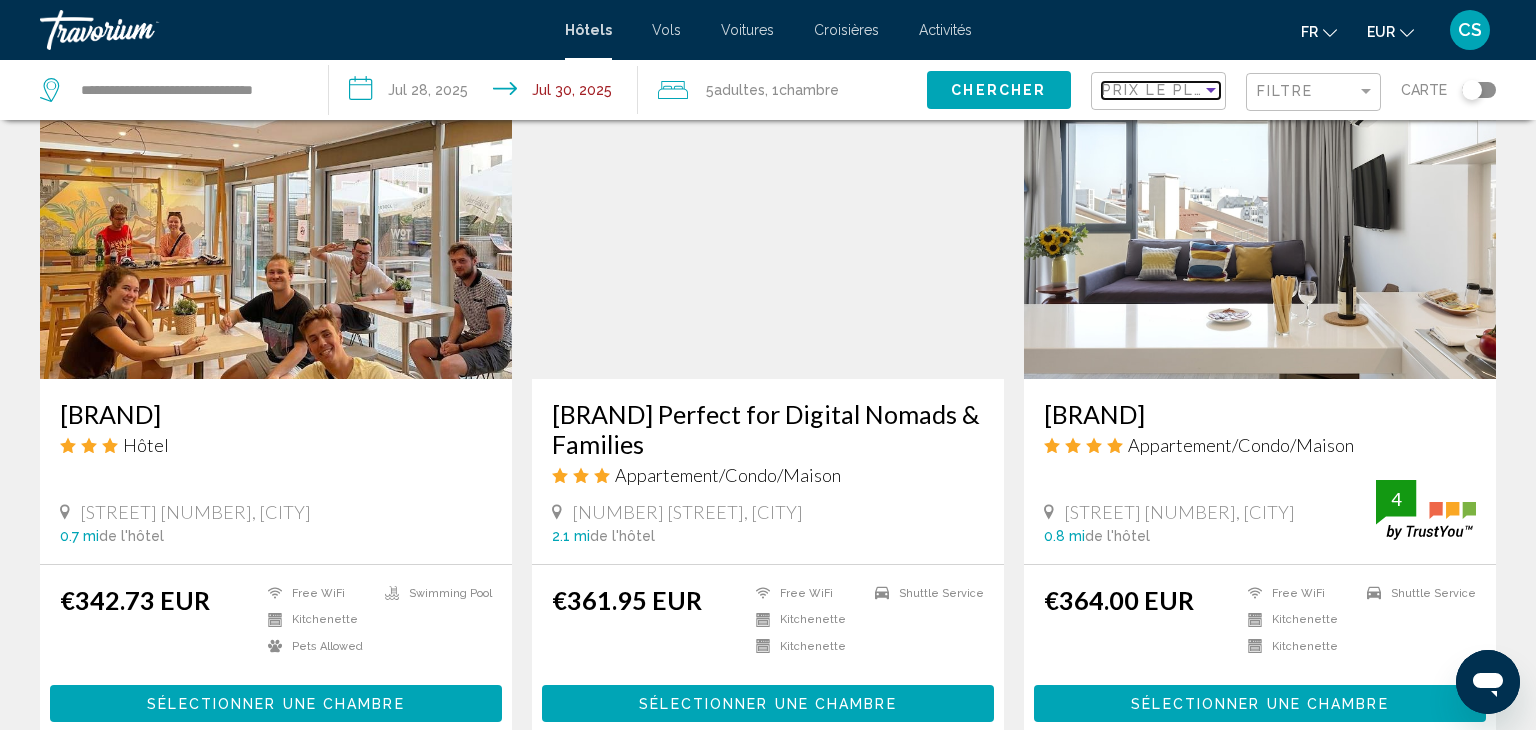 scroll, scrollTop: 870, scrollLeft: 0, axis: vertical 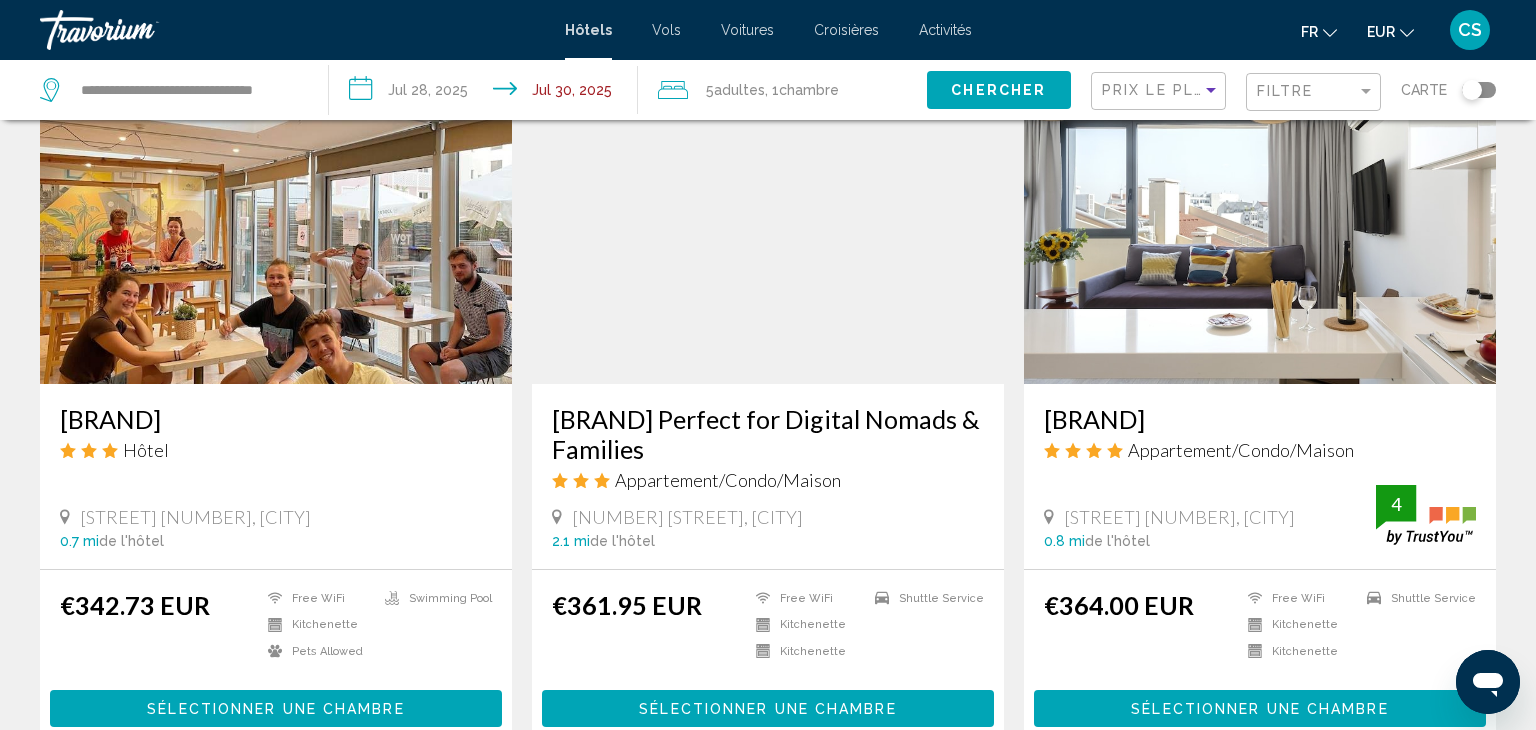 click at bounding box center [768, 224] 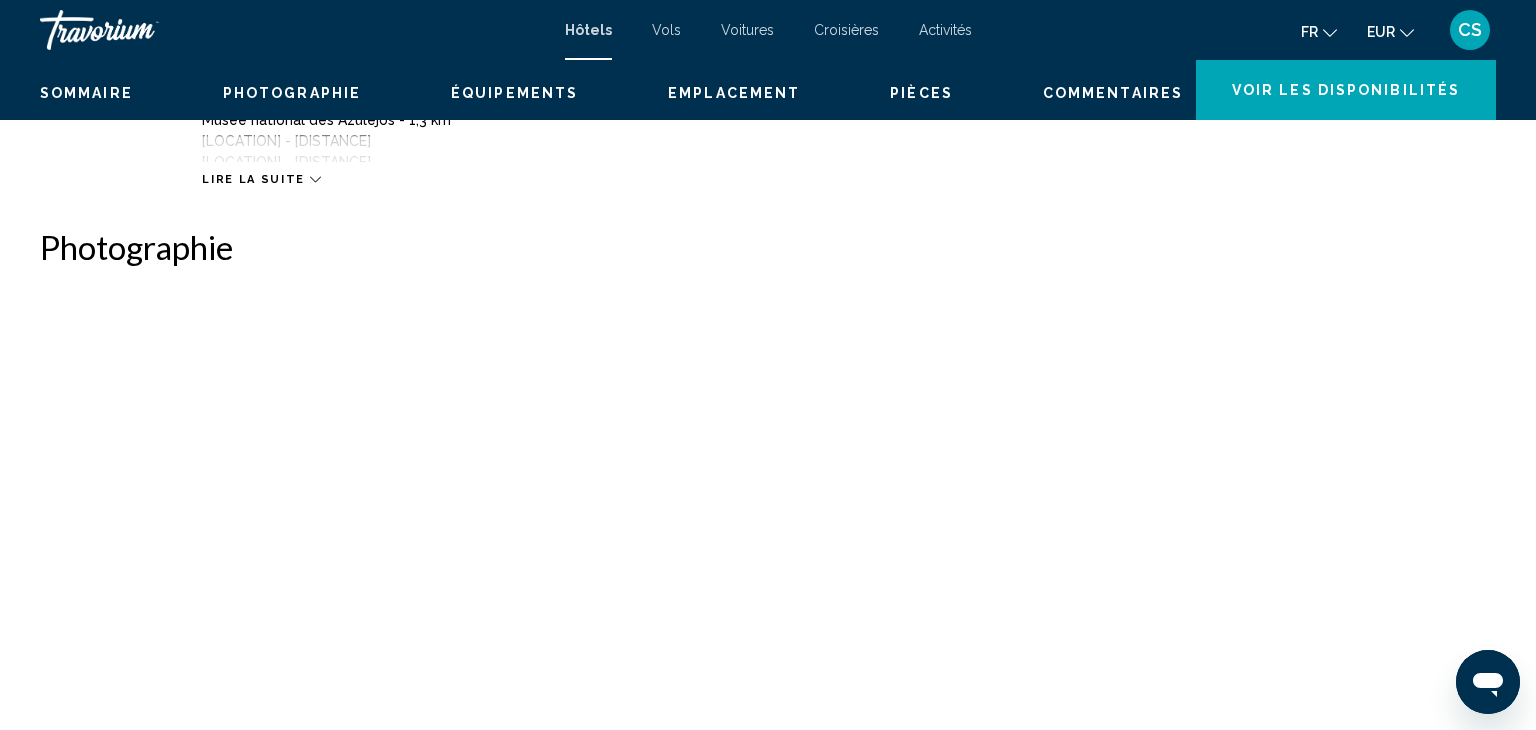 scroll, scrollTop: 0, scrollLeft: 0, axis: both 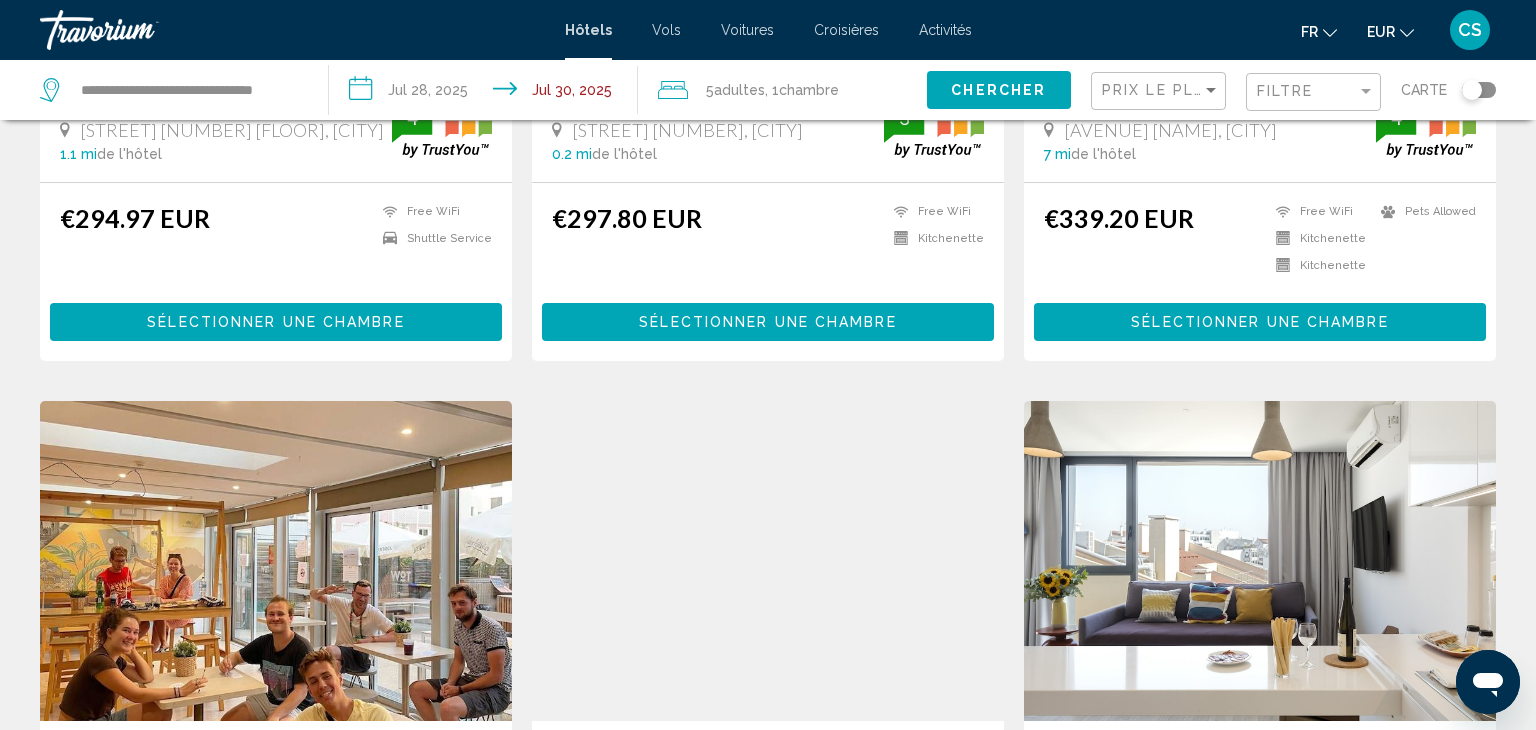 click at bounding box center [1260, 561] 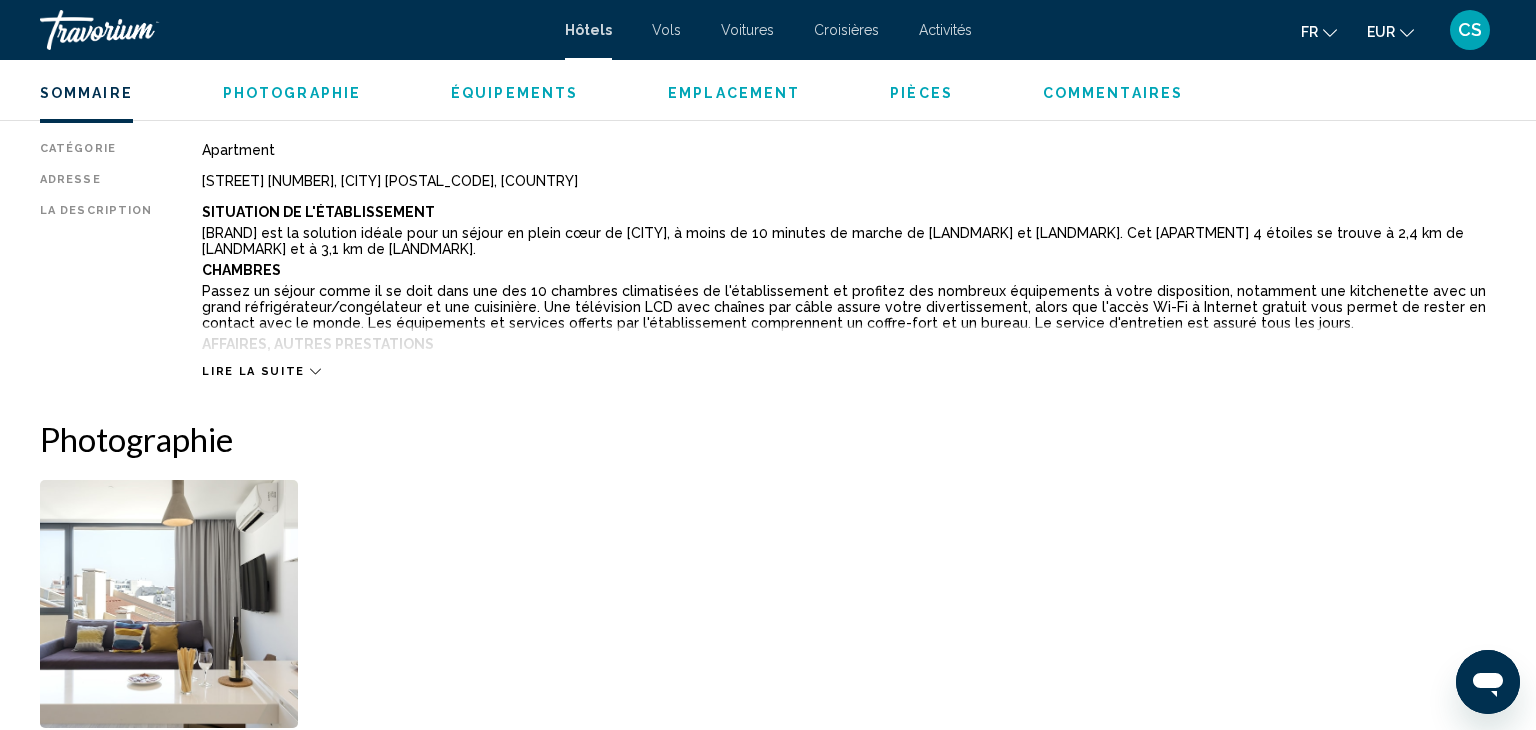 scroll, scrollTop: 683, scrollLeft: 0, axis: vertical 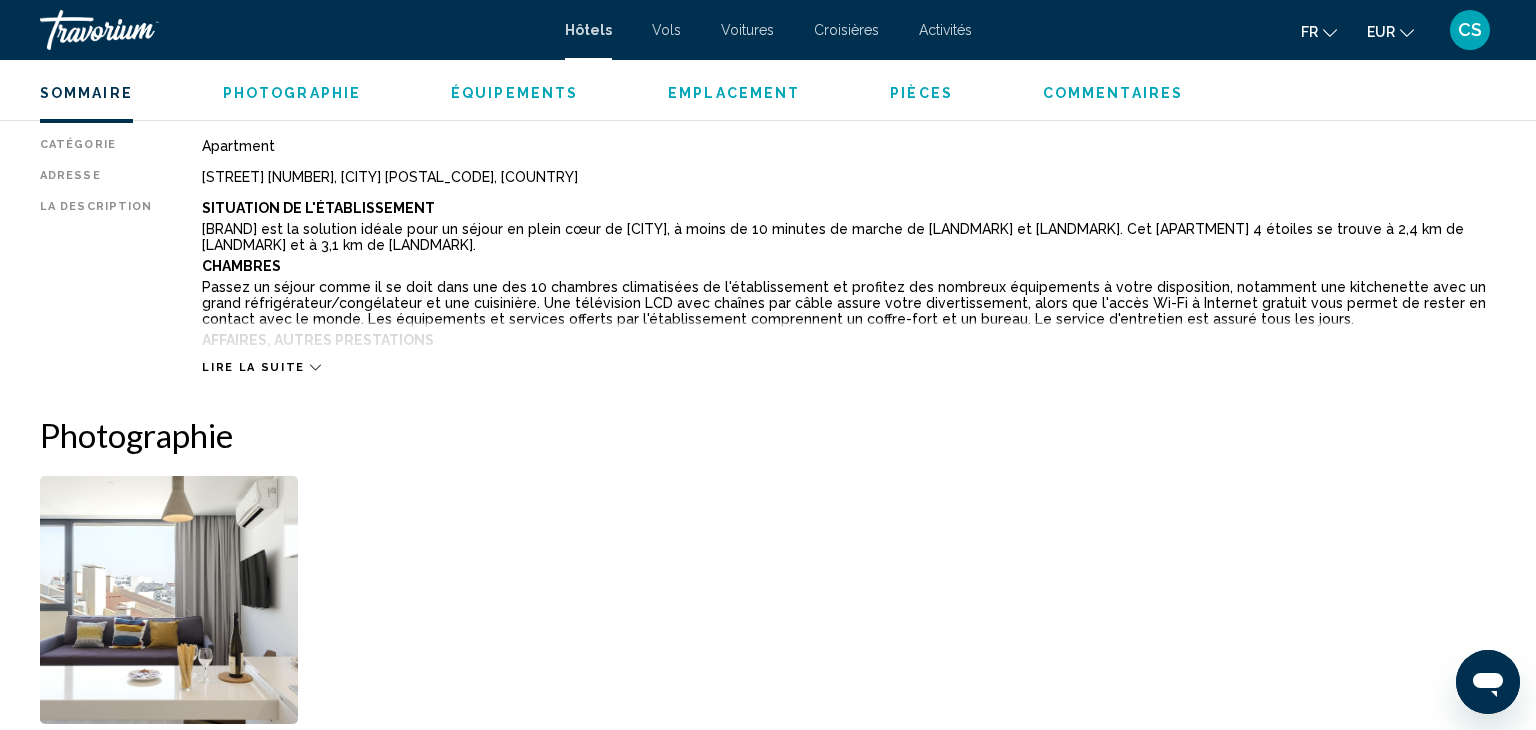 click on "Lire la suite" at bounding box center [253, 367] 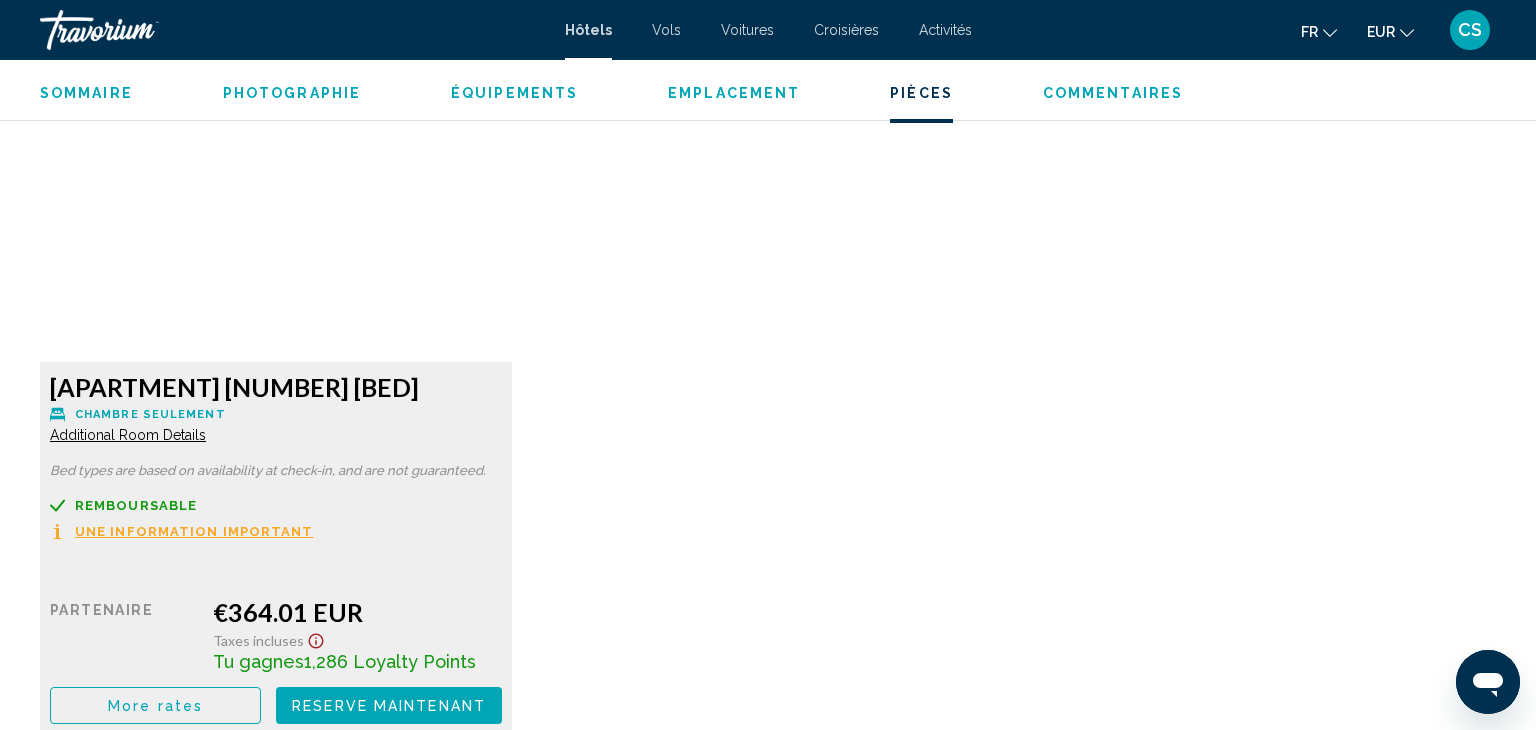 scroll, scrollTop: 2764, scrollLeft: 0, axis: vertical 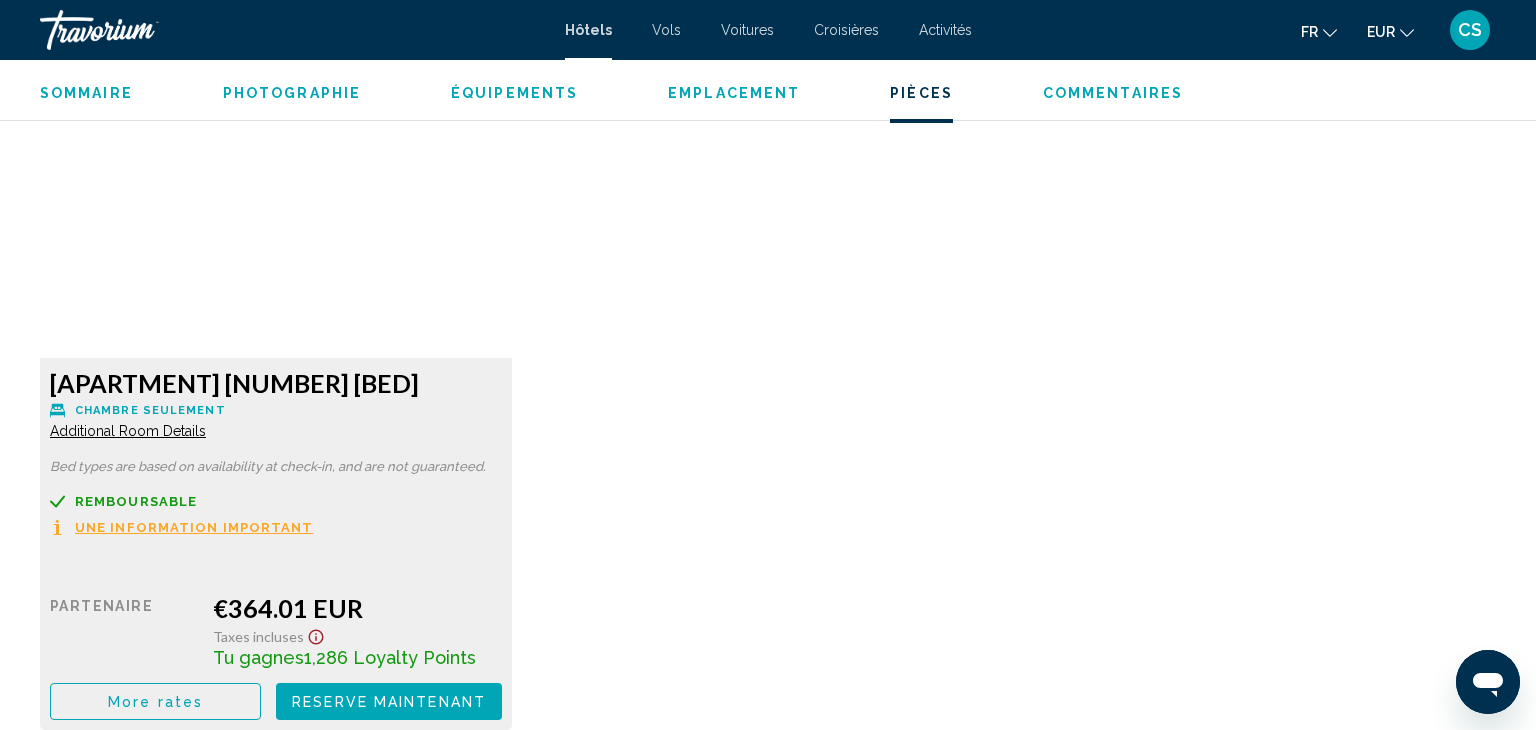 click on "Additional Room Details" at bounding box center (128, 431) 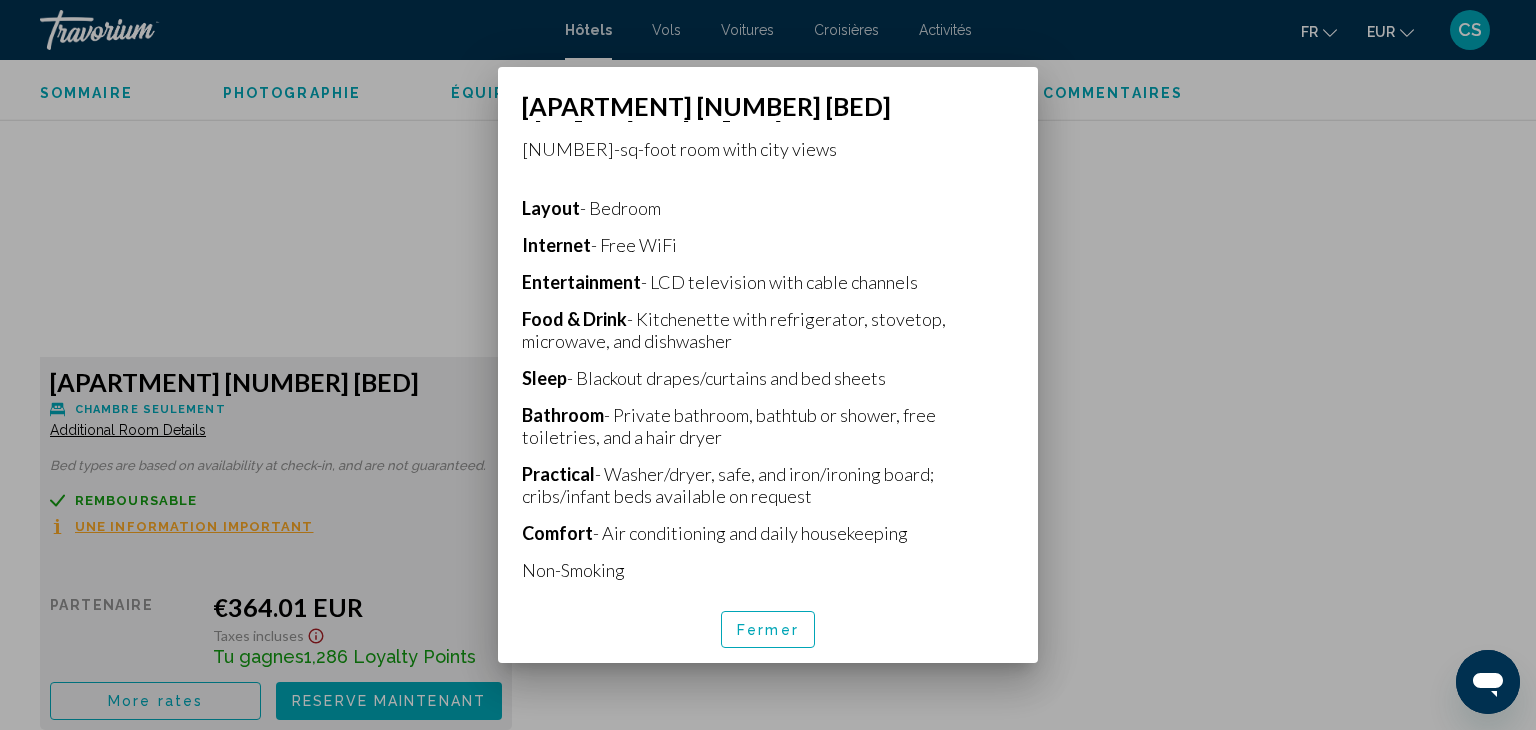 scroll, scrollTop: 364, scrollLeft: 0, axis: vertical 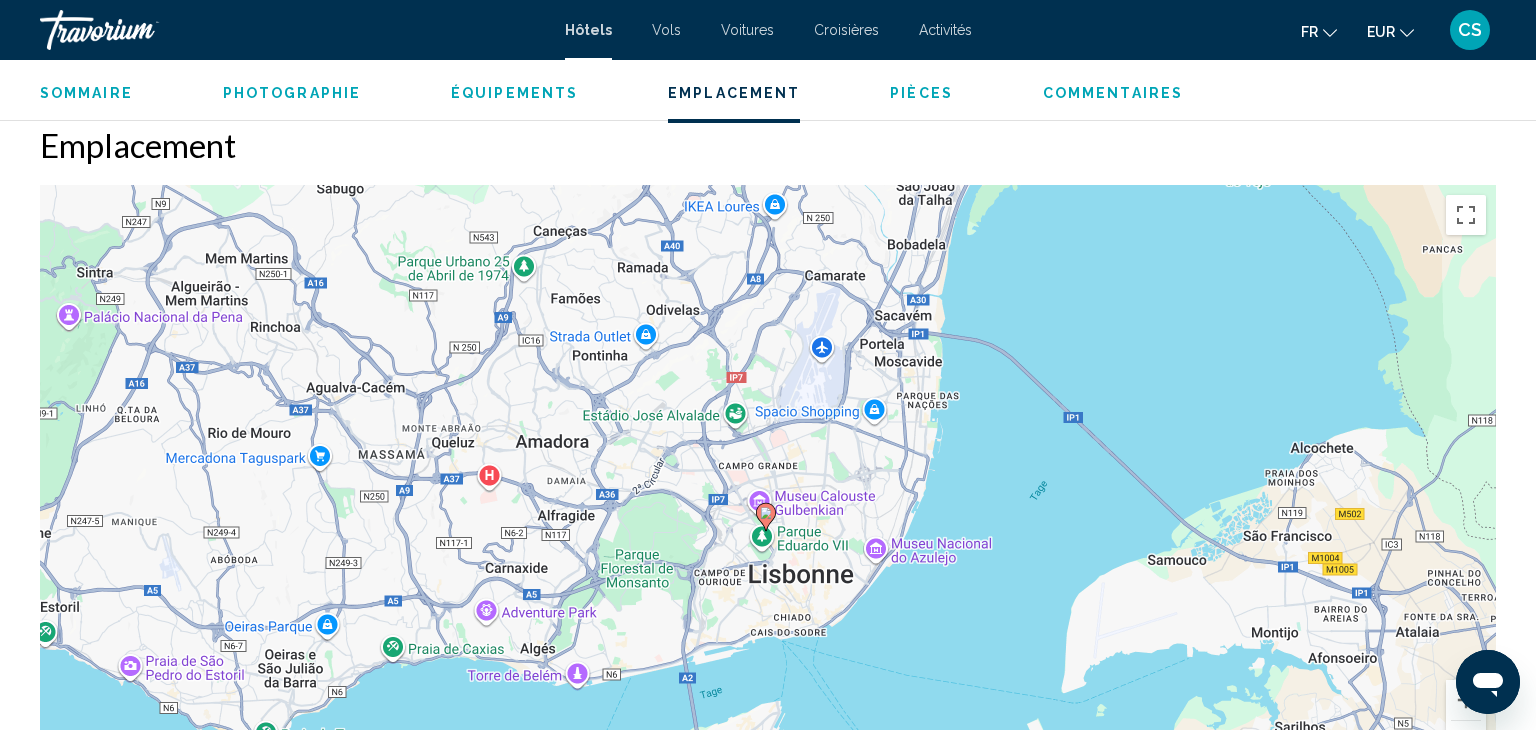 click on "Sommaire Catégorie [APARTMENT] Adresse [STREET] [NUMBER], [CITY]  [POSTAL_CODE], [COUNTRY] La description Situation De L'établissement [BRAND] - [NEIGHBORHOOD] est la solution idéale pour un séjour en plein cœur de [CITY], à moins de 10 minutes de marche de [LANDMARK] et [LANDMARK]. Cet [APARTMENT] 4 étoiles se trouve à 2,4 km de [LANDMARK] et à 3,1 km de [LANDMARK]. Chambres Passez un séjour comme il se doit dans une des 10 chambres climatisées de l'établissement et profitez des nombreux équipements à votre disposition, notamment une kitchenette avec un grand réfrigérateur/congélateur et une cuisinière. Une télévision LCD avec chaînes par câble assure votre divertissement, alors que l'accès Wi-Fi à Internet gratuit vous permet de rester en contact avec le monde. Les équipements et services offerts par l'établissement comprennent un coffre-fort et un bureau. Le service d'entretien est assuré tous les jours. Lire moins ← +" at bounding box center [768, 772] 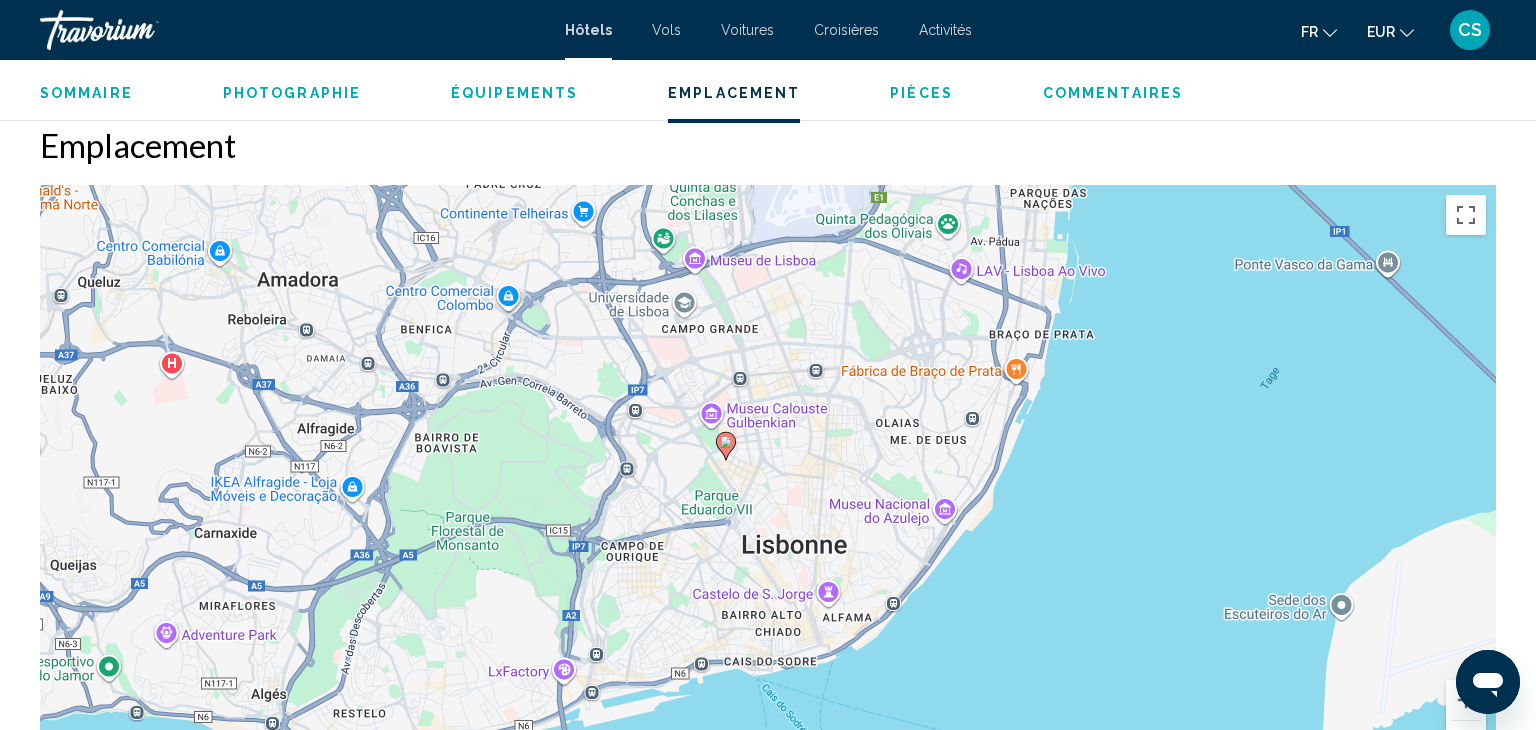 drag, startPoint x: 809, startPoint y: 674, endPoint x: 779, endPoint y: 593, distance: 86.37708 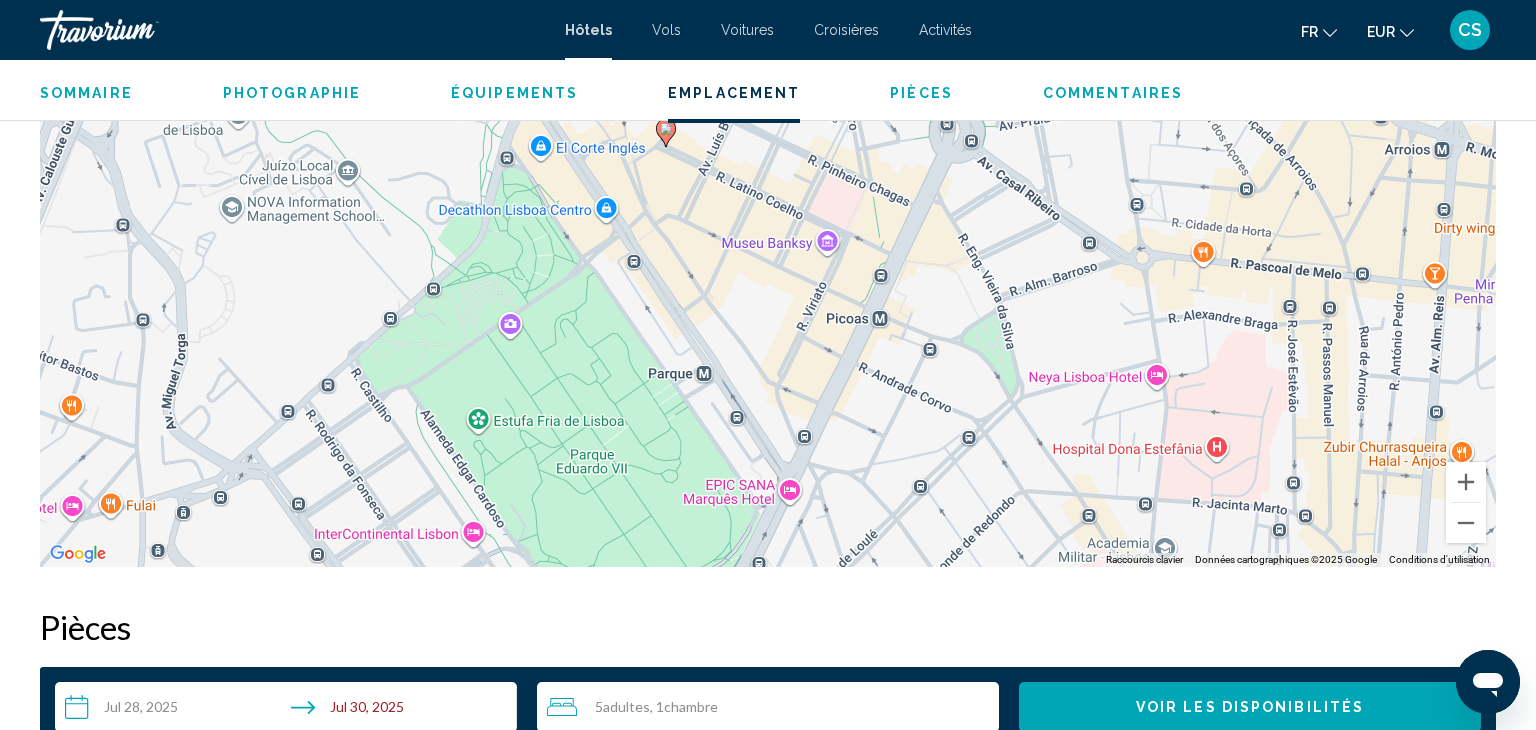 scroll, scrollTop: 2084, scrollLeft: 0, axis: vertical 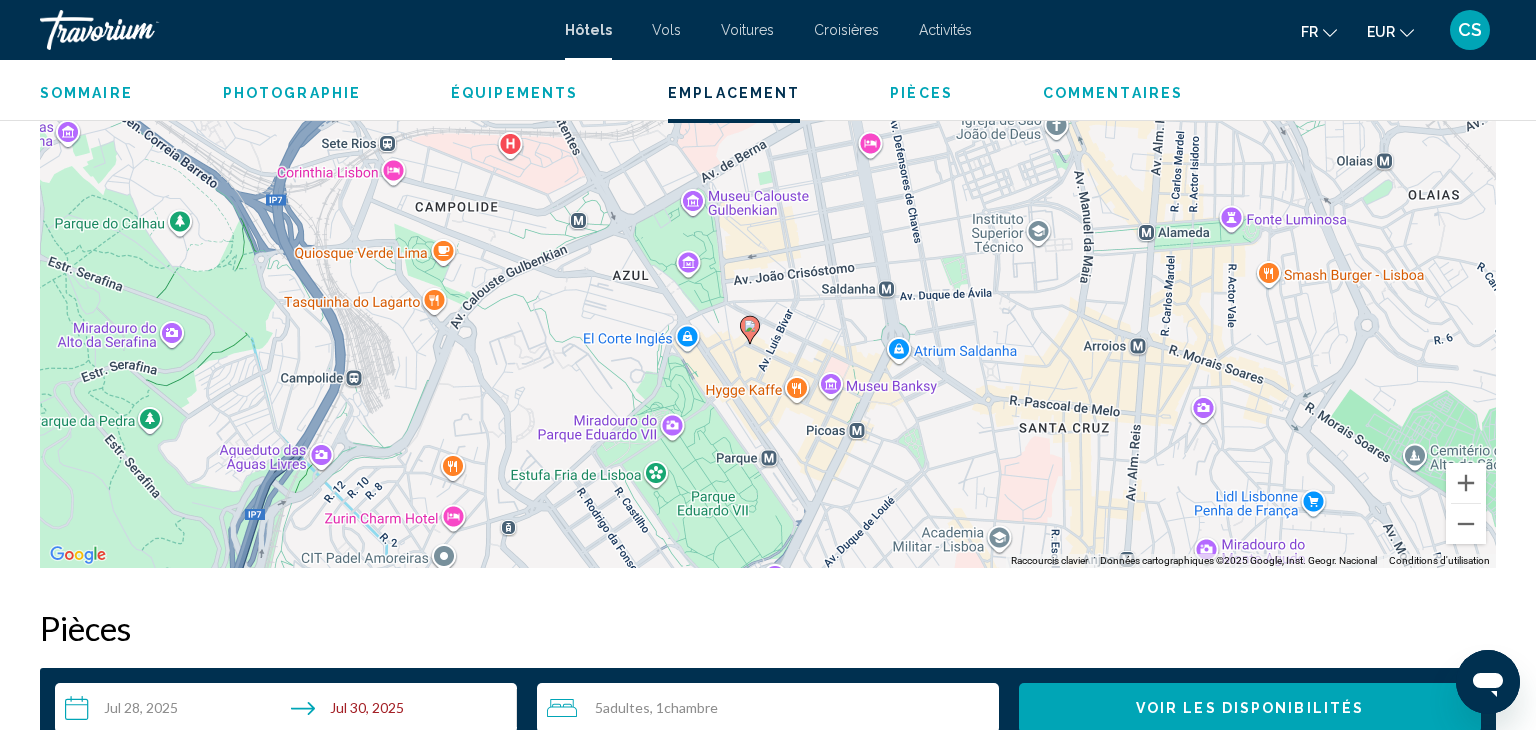 drag, startPoint x: 611, startPoint y: 304, endPoint x: 721, endPoint y: 411, distance: 153.45683 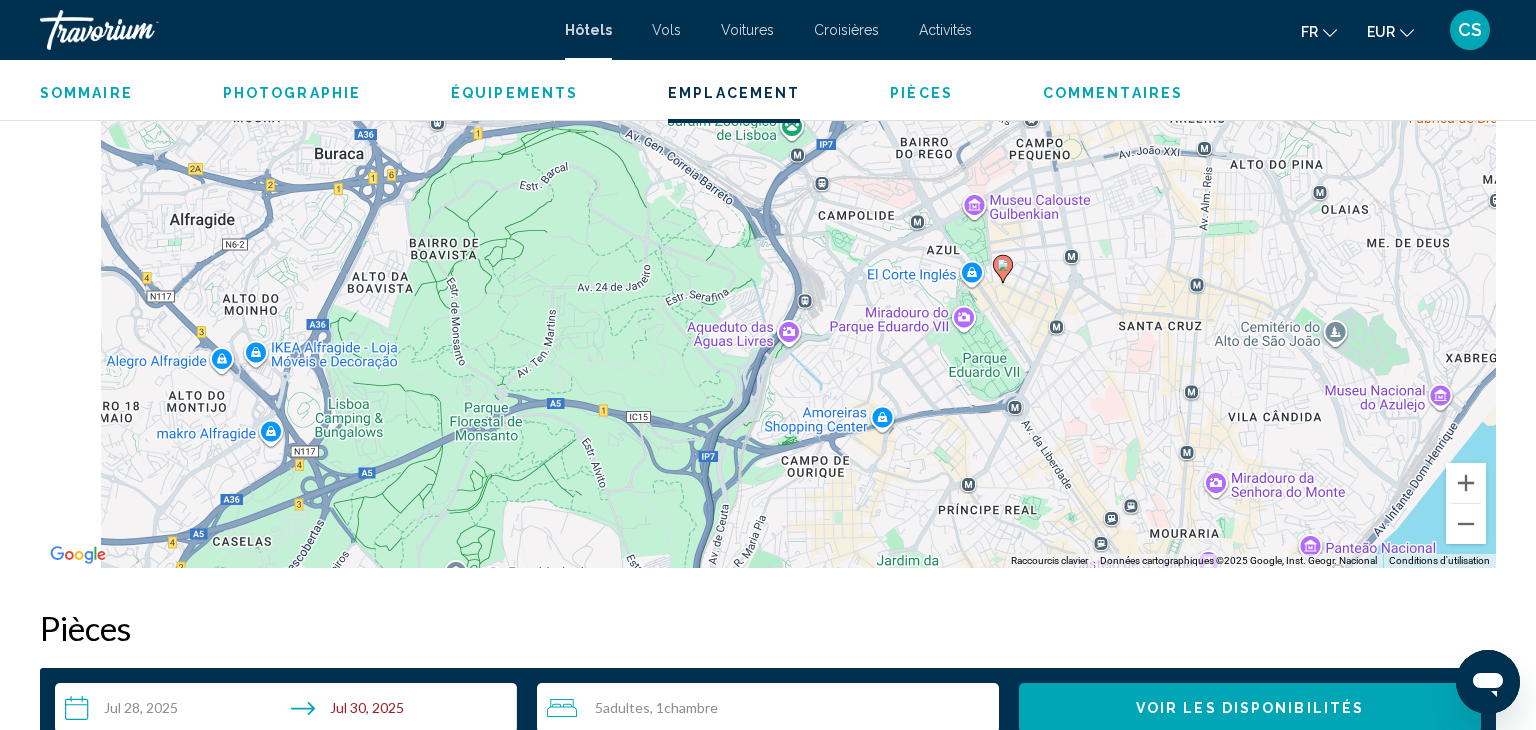 drag, startPoint x: 409, startPoint y: 457, endPoint x: 691, endPoint y: 352, distance: 300.9136 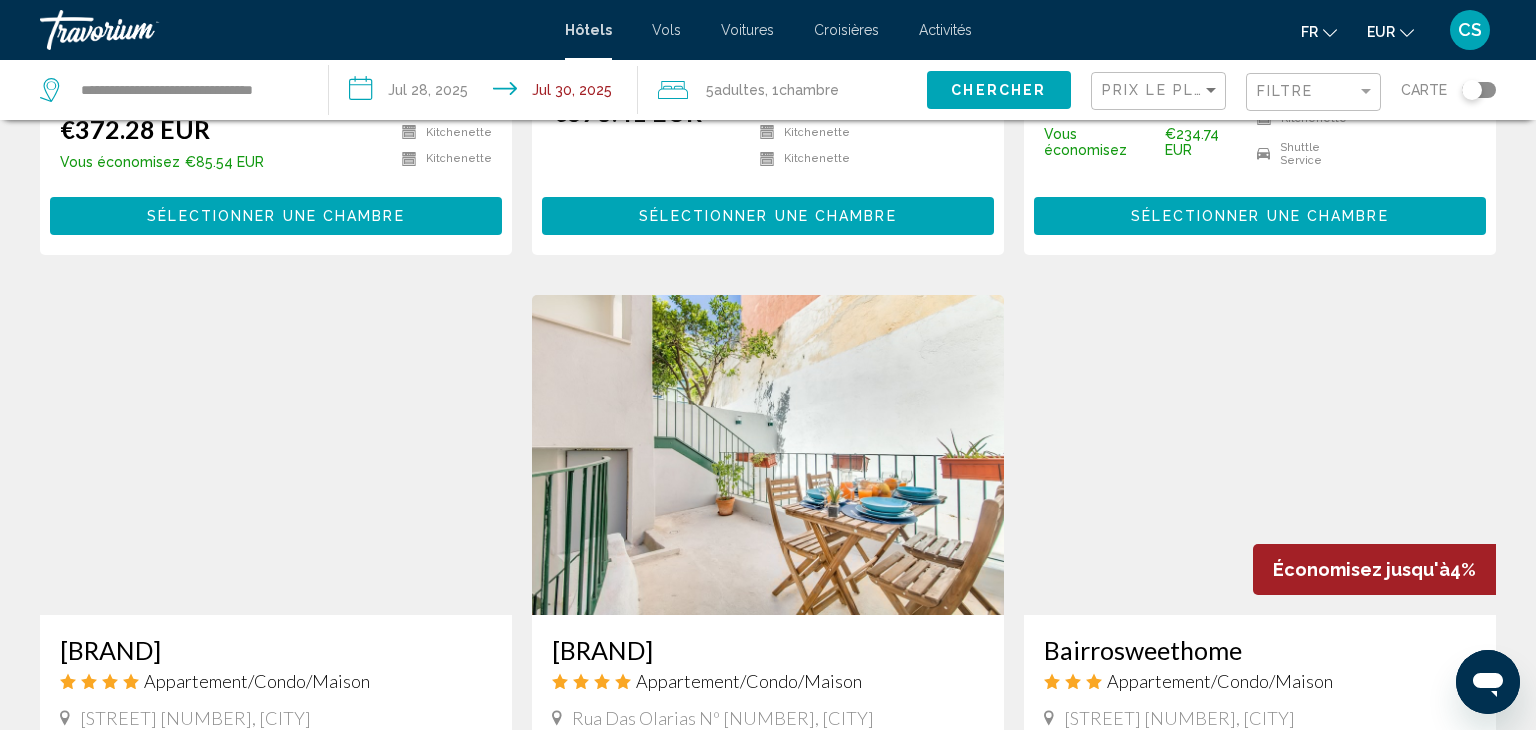 scroll, scrollTop: 0, scrollLeft: 0, axis: both 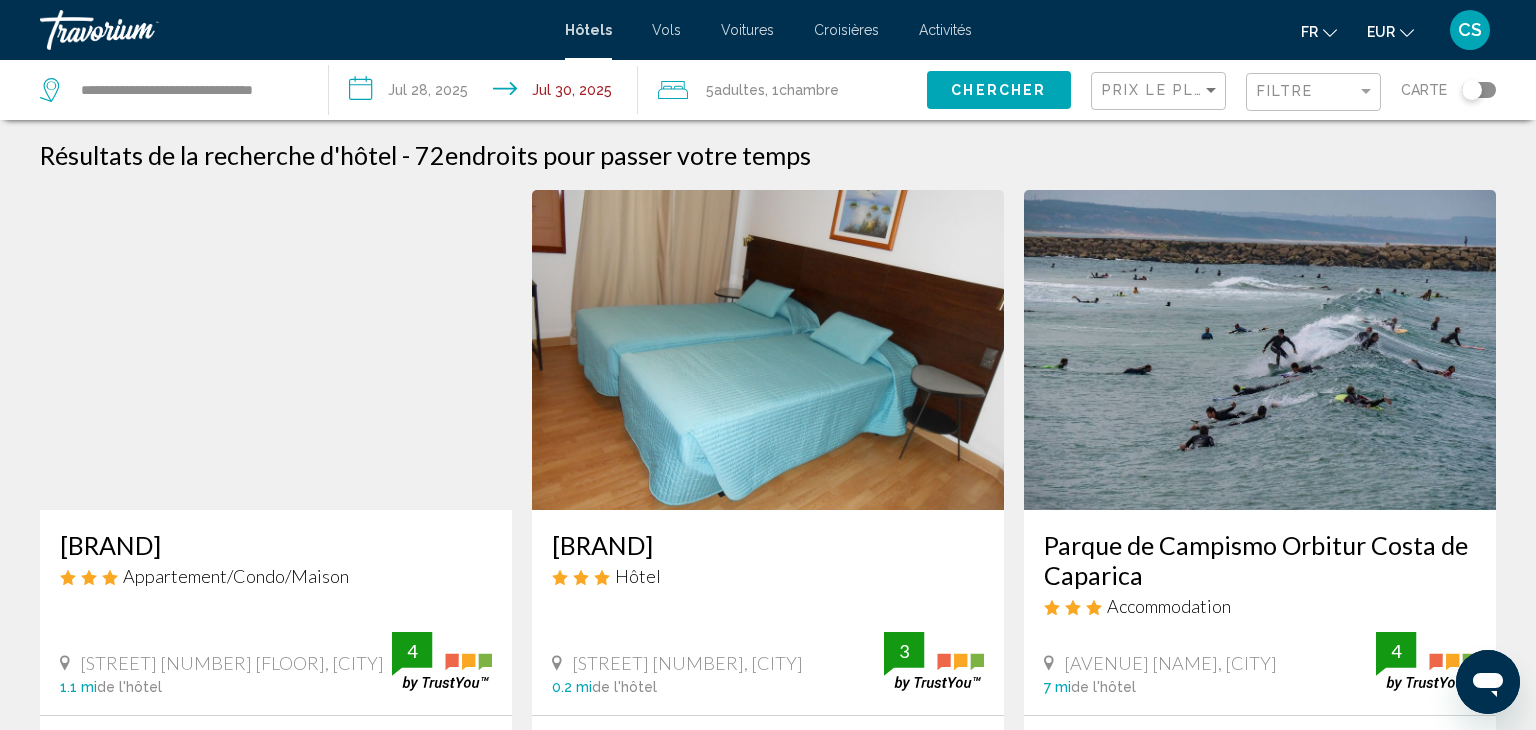 click at bounding box center (276, 350) 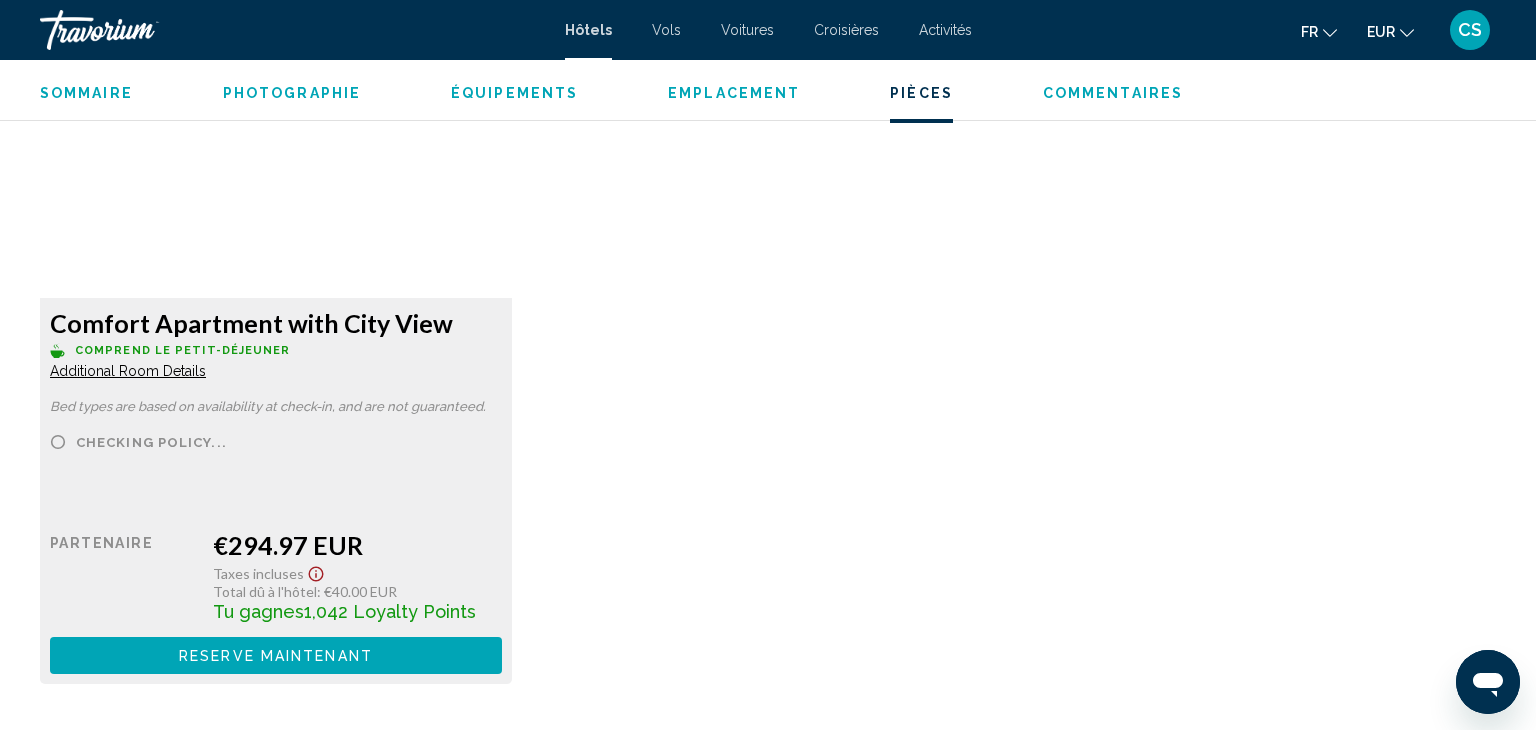 scroll, scrollTop: 2796, scrollLeft: 0, axis: vertical 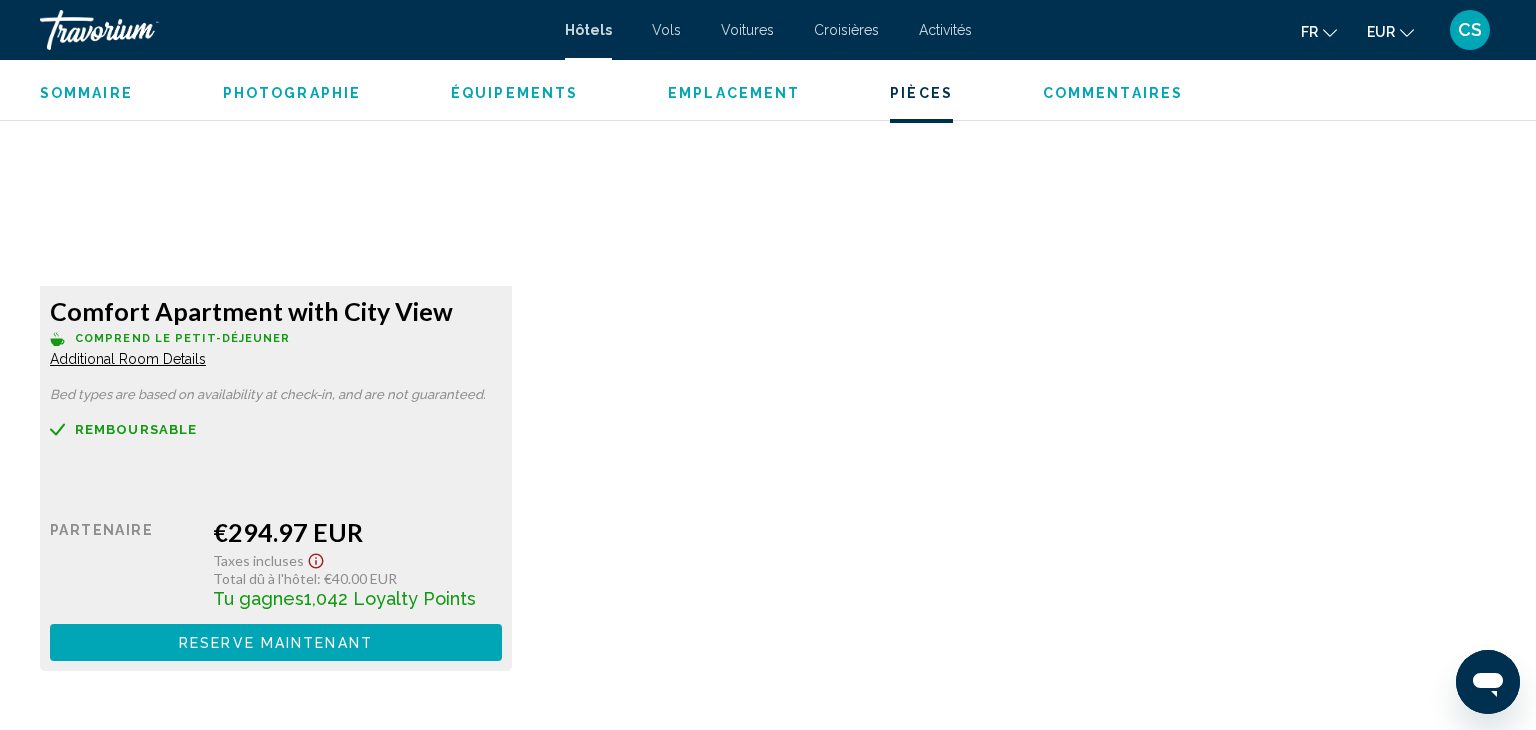 click on "Sommaire Catégorie [APARTMENT] Adresse [STREET] [NUMBER] [FLOOR], [CITY]  [POSTAL_CODE], [COUNTRY] La description Business Amenities Les voyageurs profiteront sur place de nombreux petits plus comme une navette desservant l'aéroport et service de navette pour sites locaux. Rooms Les 5 chambres de l'hébergement vous invitent à la détente. Attractions Les distances sont affichées au dixième de kilomètre près [LANDMARK] - 0,1 km [LANDMARK] - 0,2 km [LANDMARK] - 0,4 km [LANDMARK] - 0,5 km [LANDMARK] - 0,6 km [LANDMARK] - 0,6 km [LANDMARK] - 0,7 km [LANDMARK] - 0,7 km [LANDMARK] - 0,8 km [STREET] - 0,9 km [LANDMARK] - 0,9 km [LANDMARK] - 0,9 km [LANDMARK] - 0,9 km [LANDMARK] - 1 km [LANDMARK] - 1 km Les aéroports les plus proches de l'hébergement sont : [AIRPORT_NAME] ([CODE]) - 14,6 km ← →" at bounding box center (768, -170) 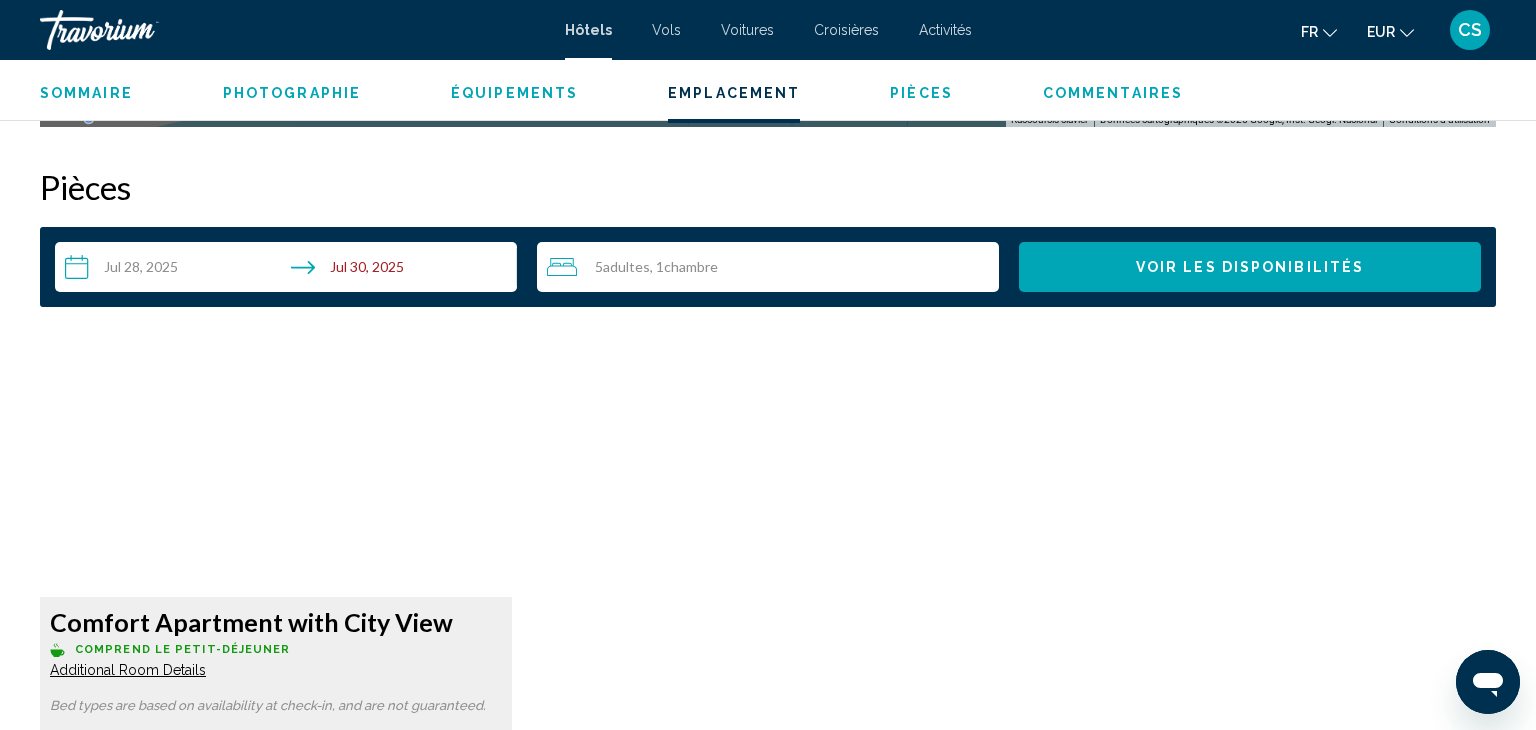 scroll, scrollTop: 2573, scrollLeft: 0, axis: vertical 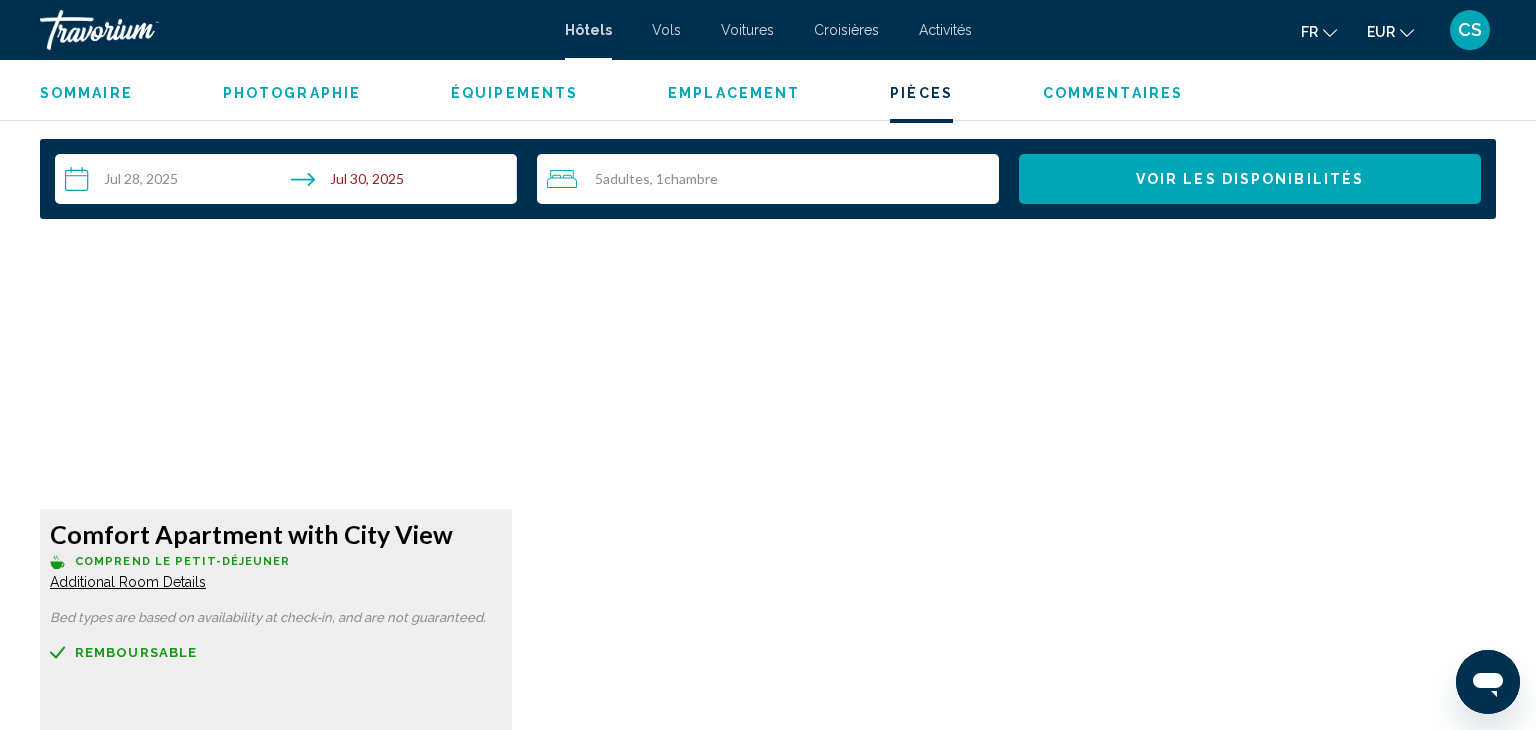 click on "Additional Room Details" at bounding box center [128, 582] 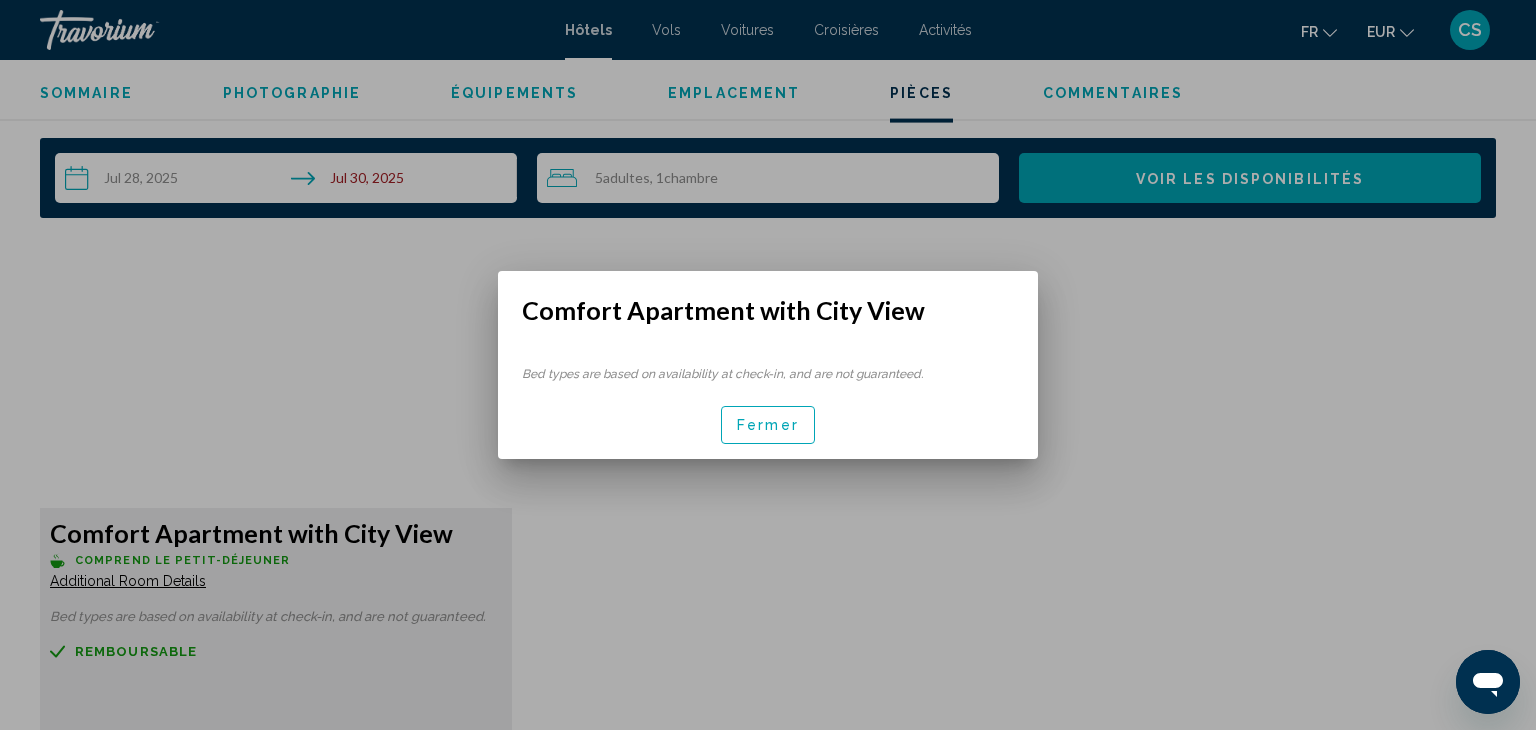 click on "Fermer" at bounding box center [768, 426] 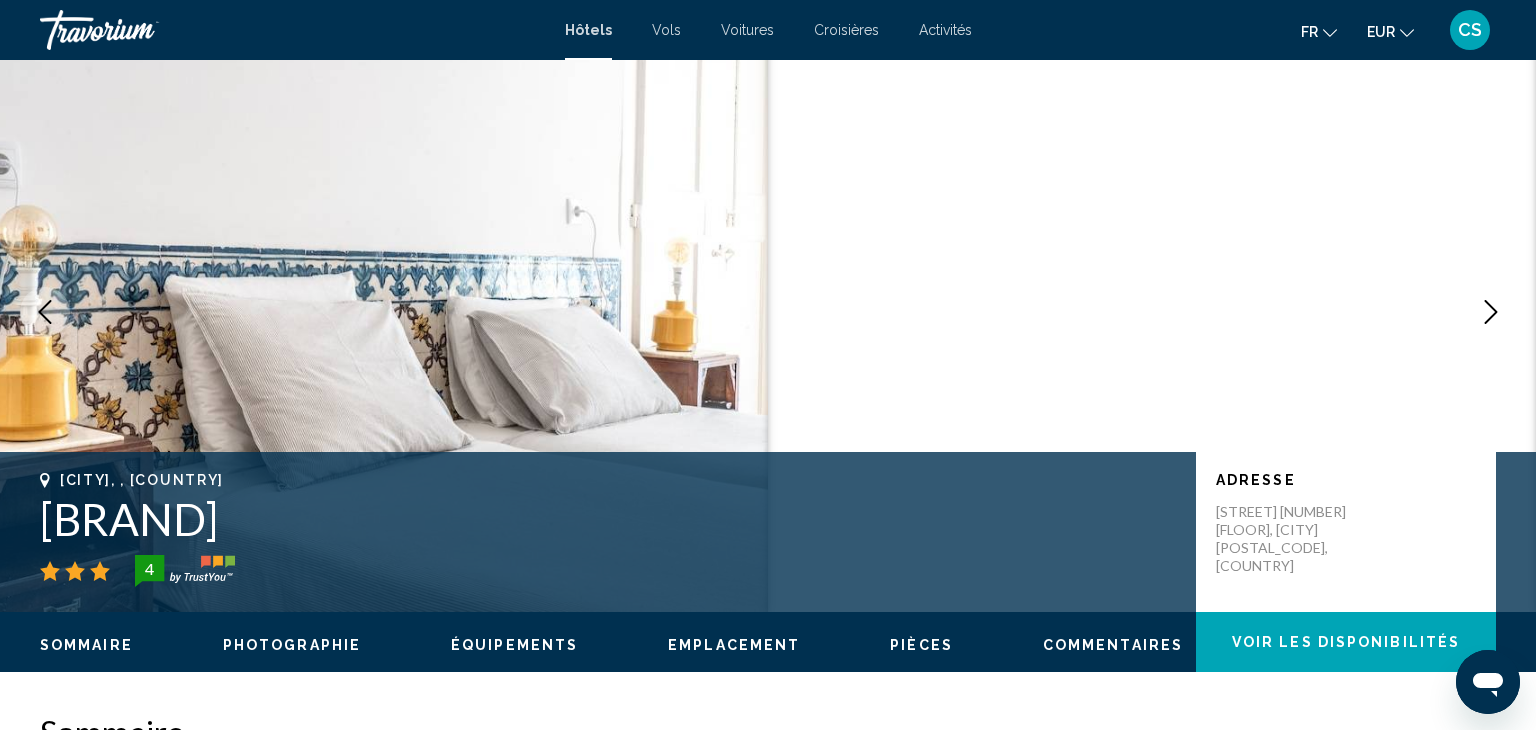 scroll, scrollTop: 47, scrollLeft: 0, axis: vertical 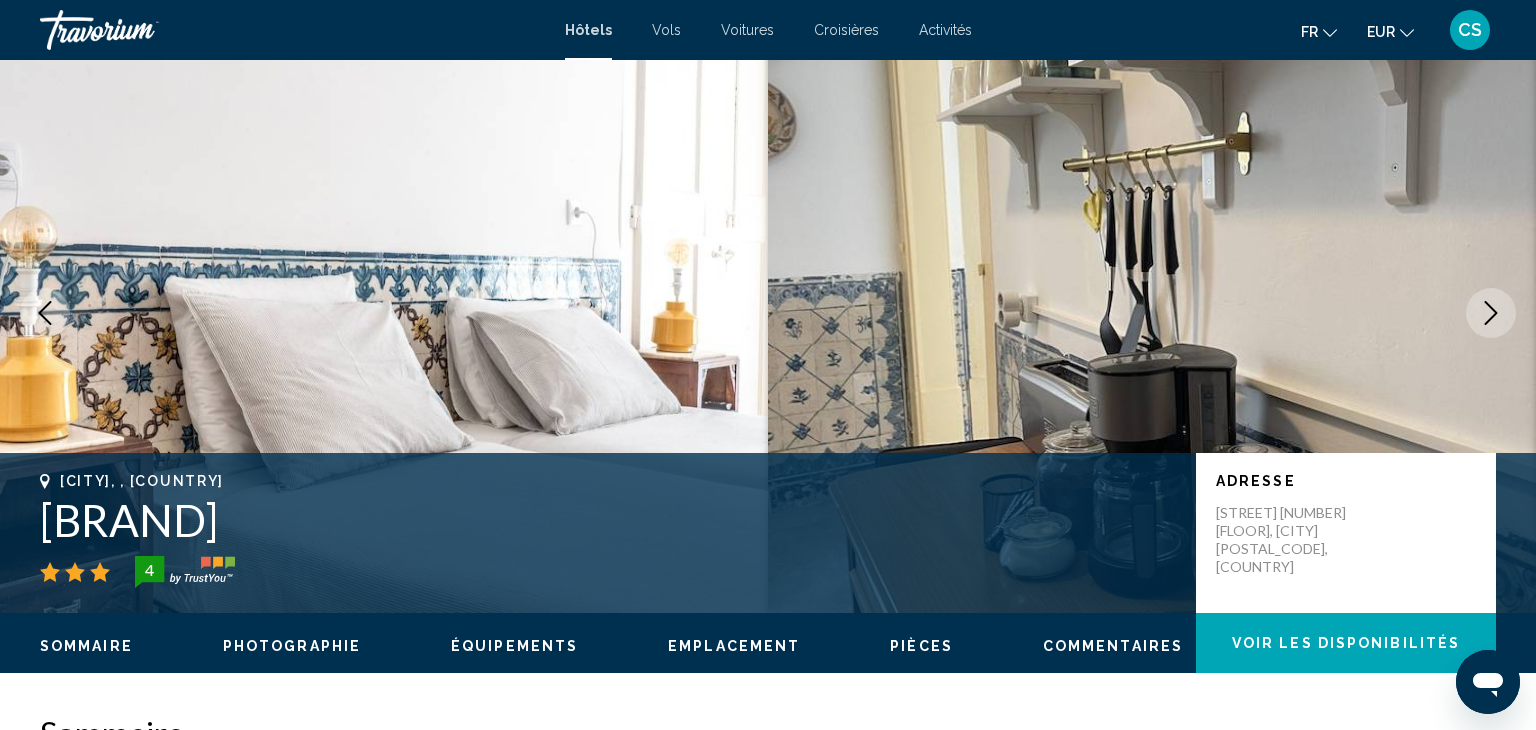 click at bounding box center (1491, 313) 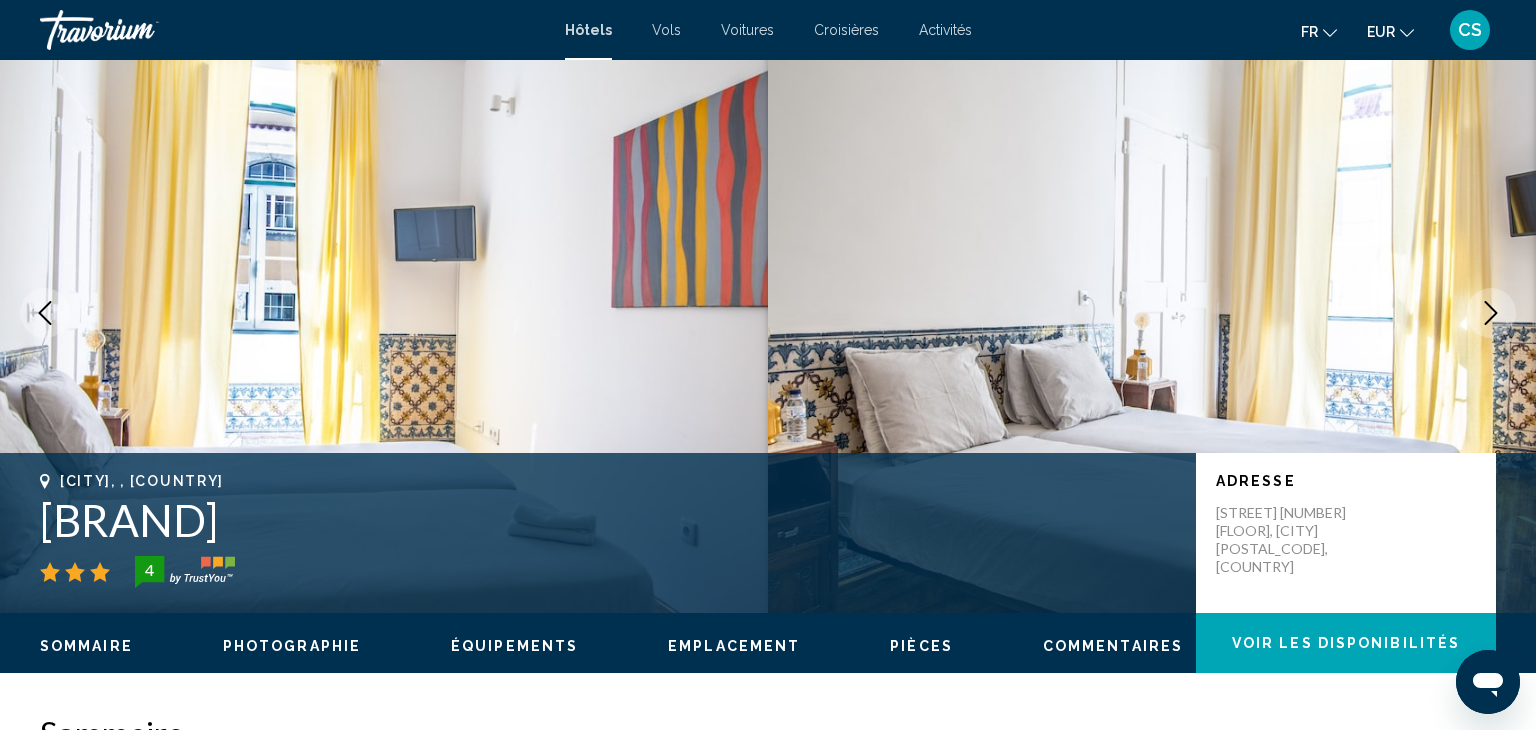 click at bounding box center [1491, 313] 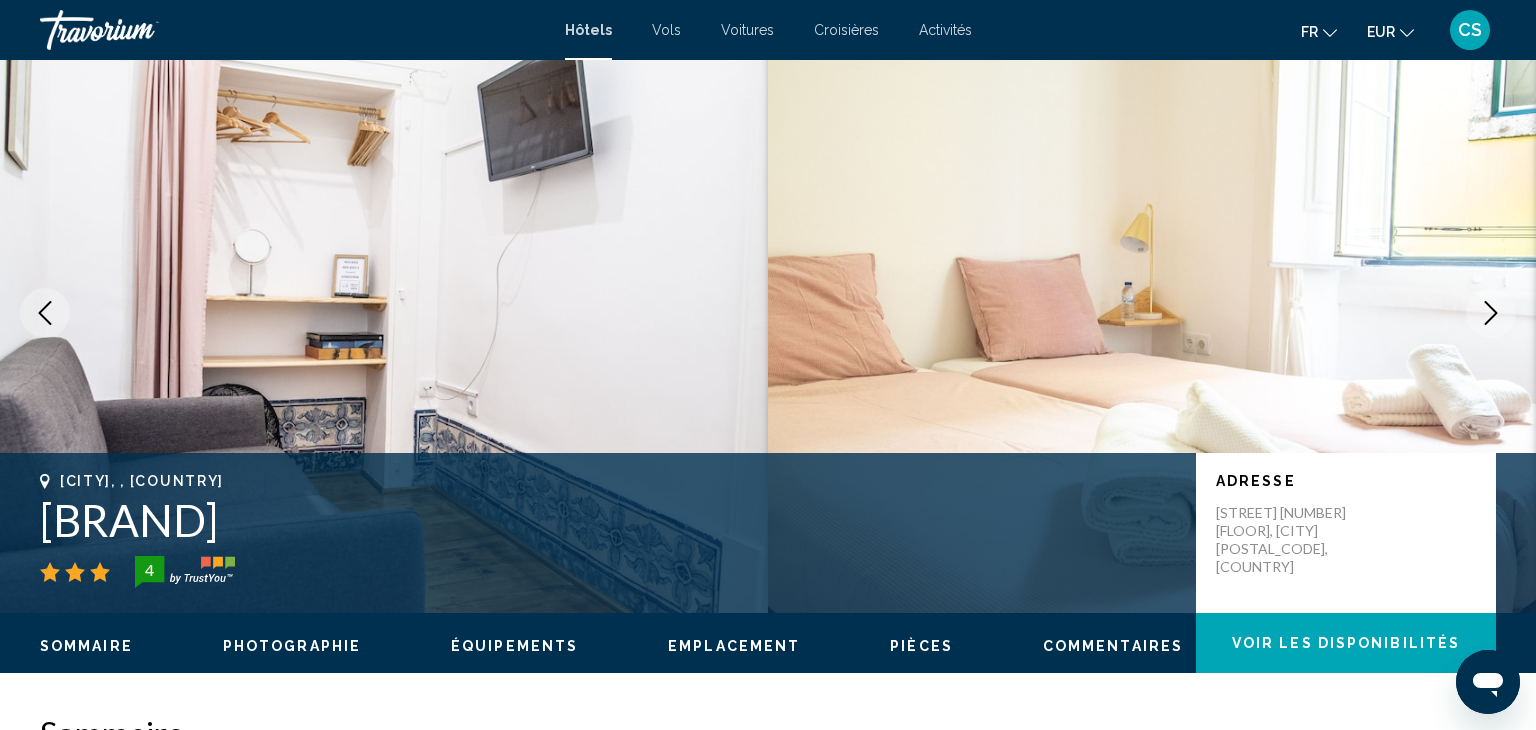 click at bounding box center (1491, 313) 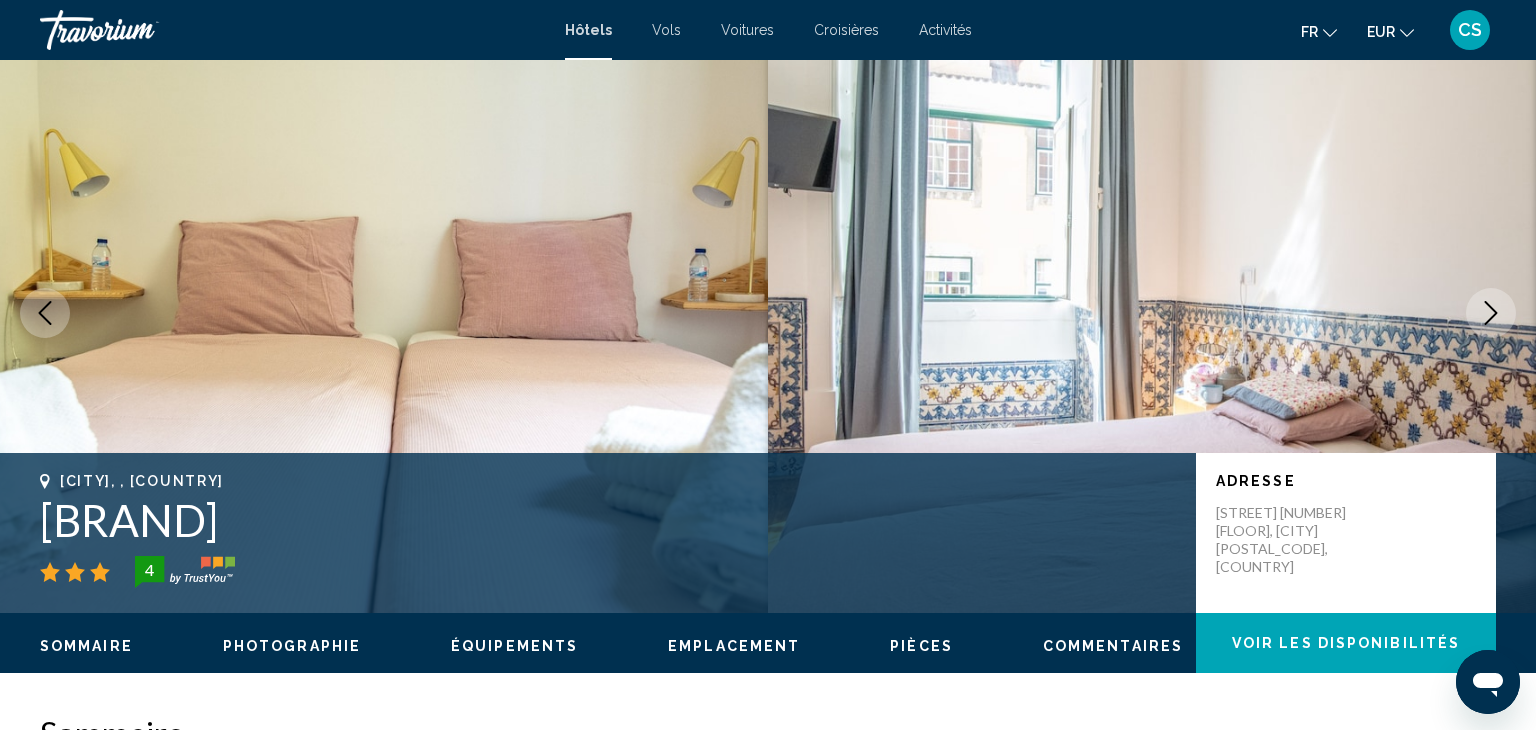 click at bounding box center [1491, 313] 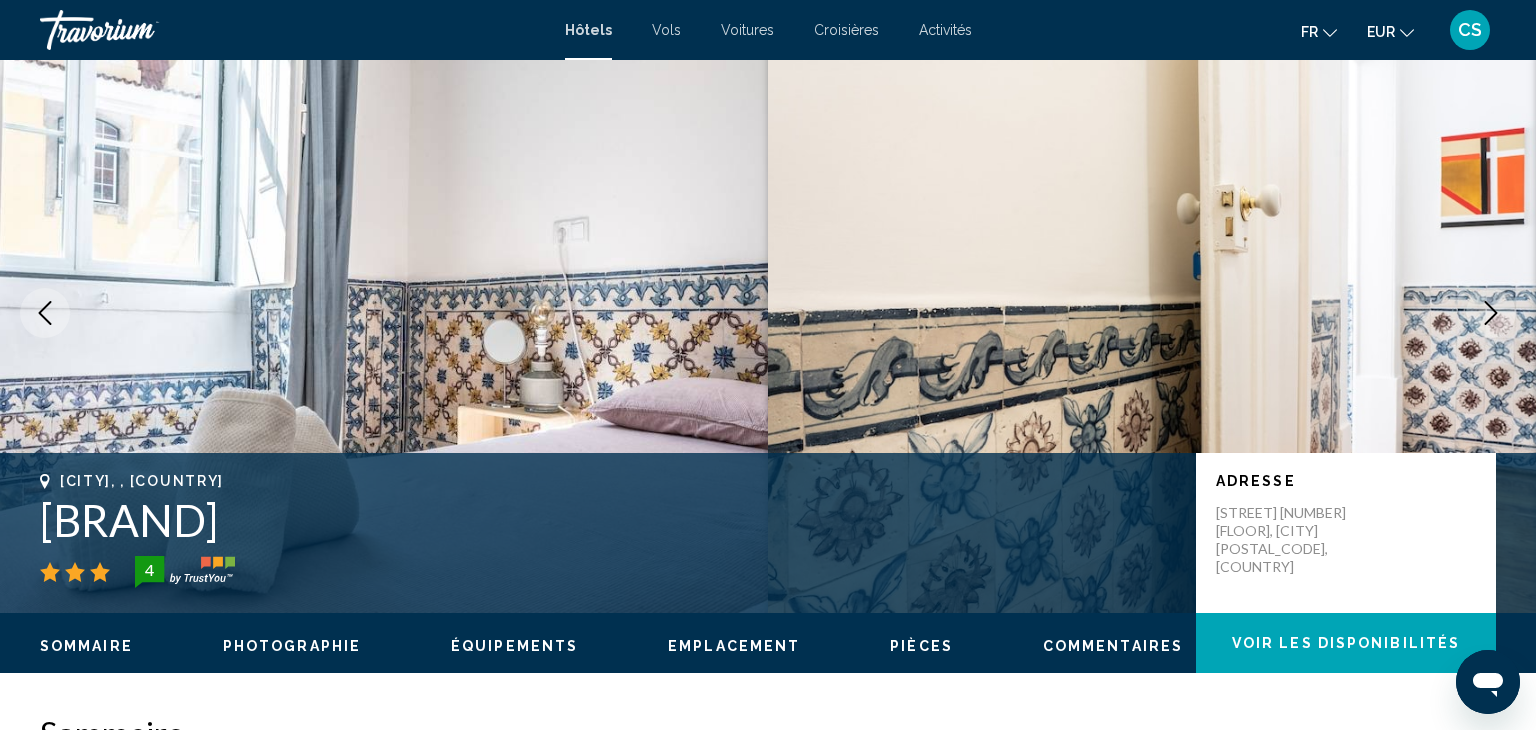 click at bounding box center [1491, 313] 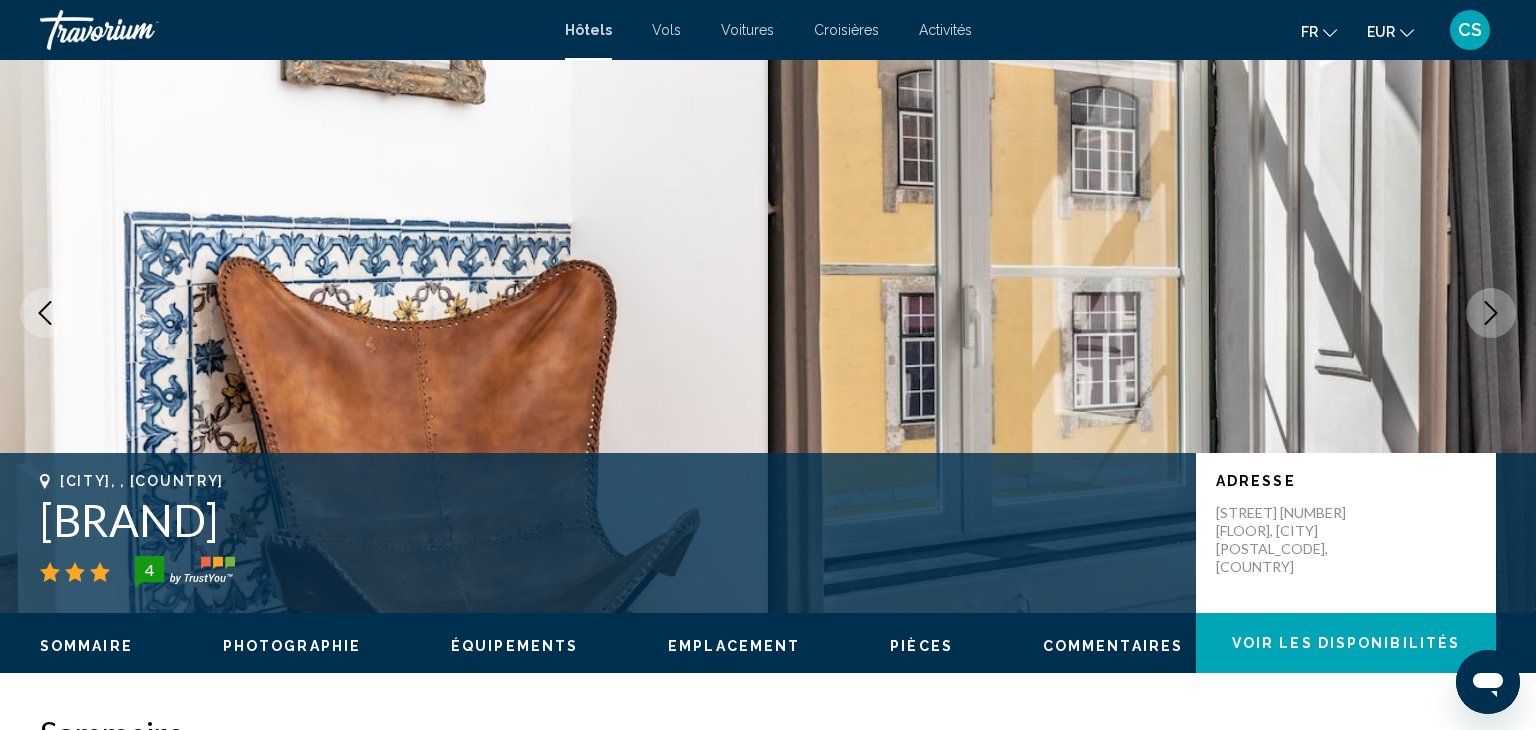 click at bounding box center (1491, 313) 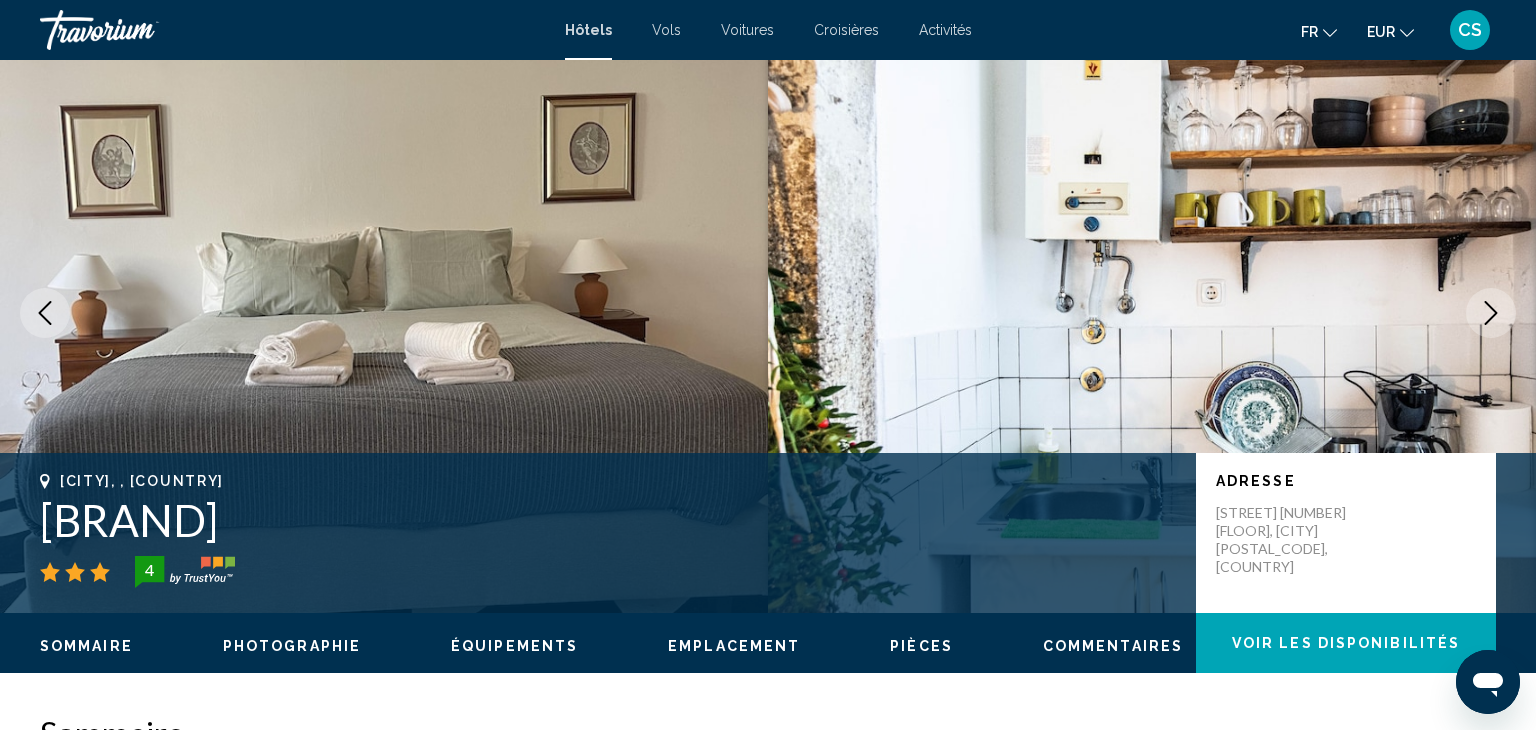 click at bounding box center [1491, 313] 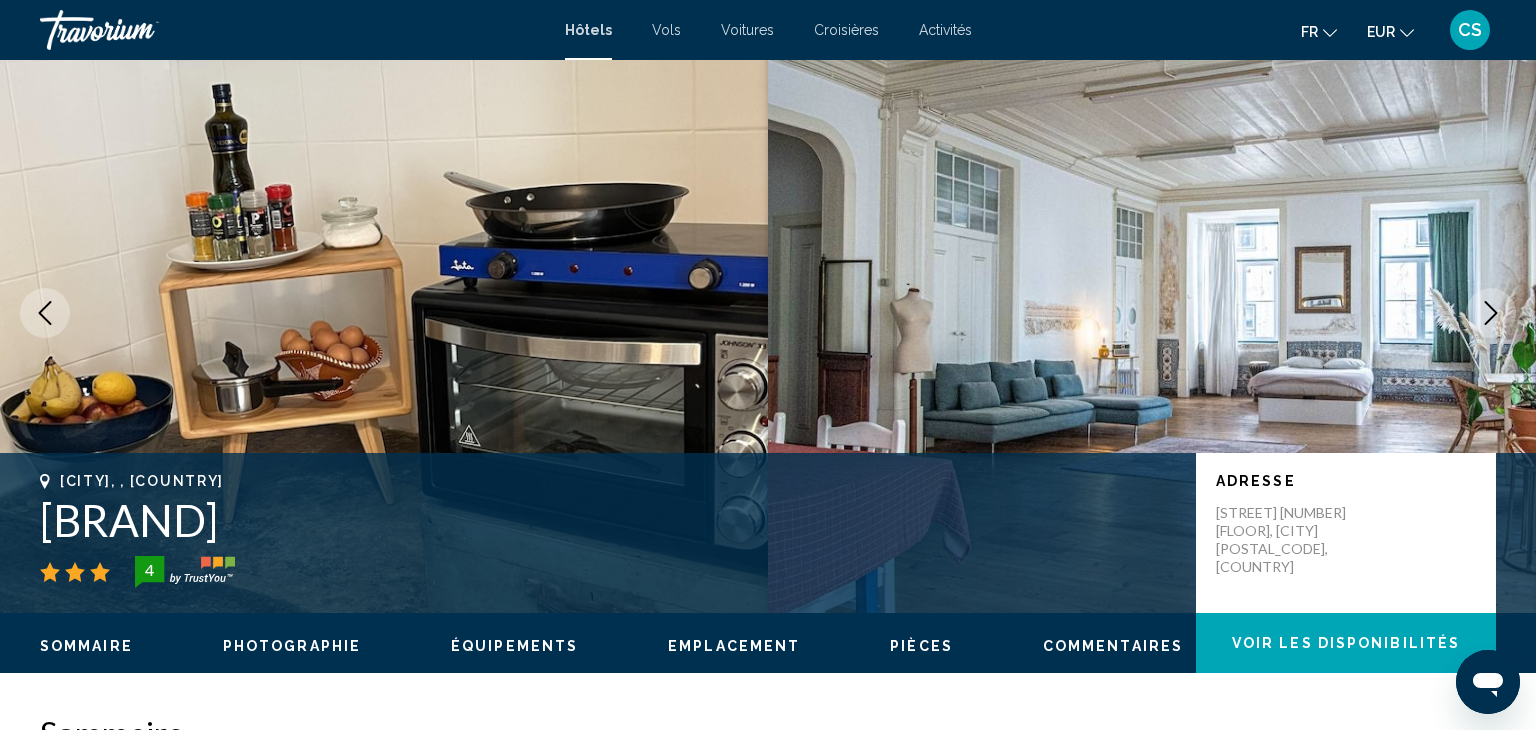 click at bounding box center [1491, 313] 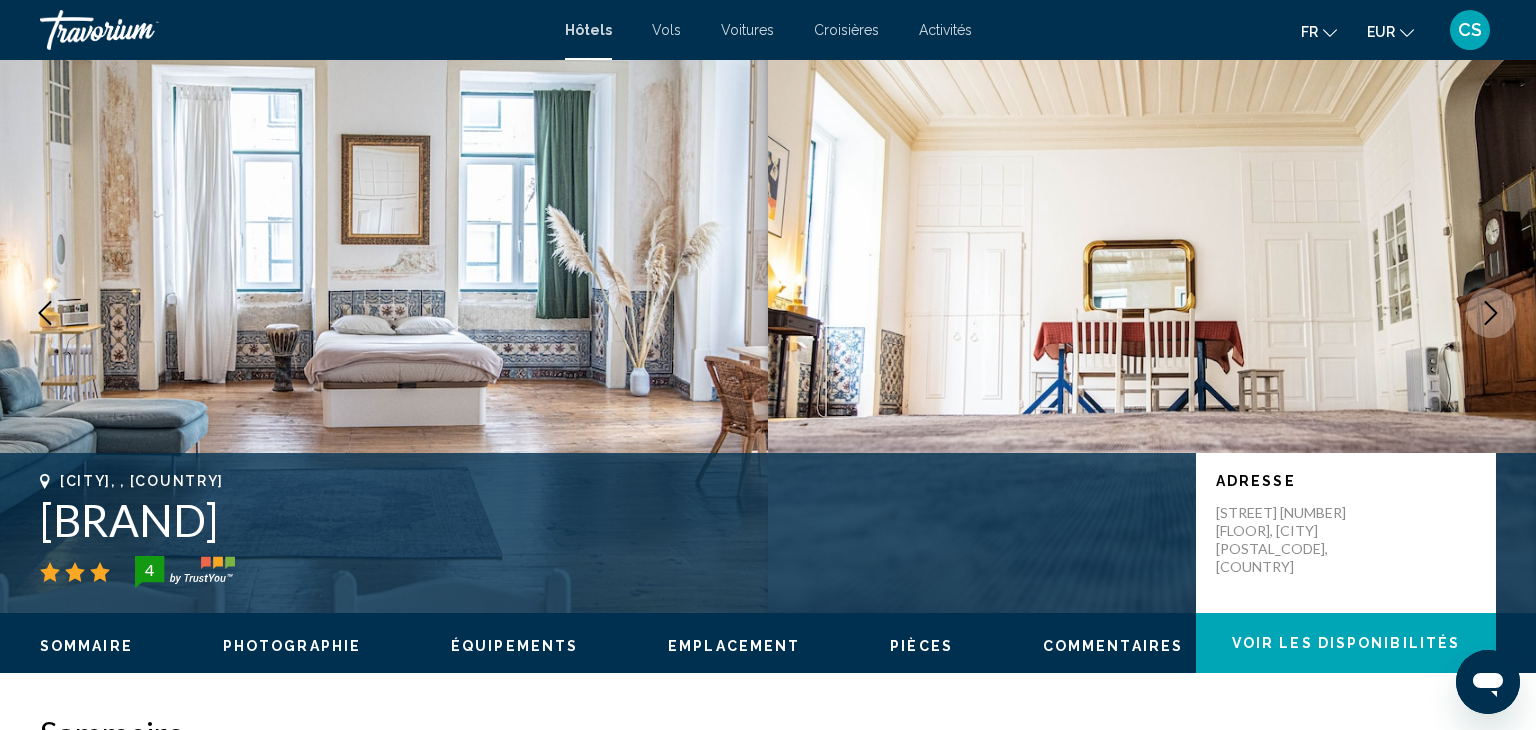 click at bounding box center [1491, 313] 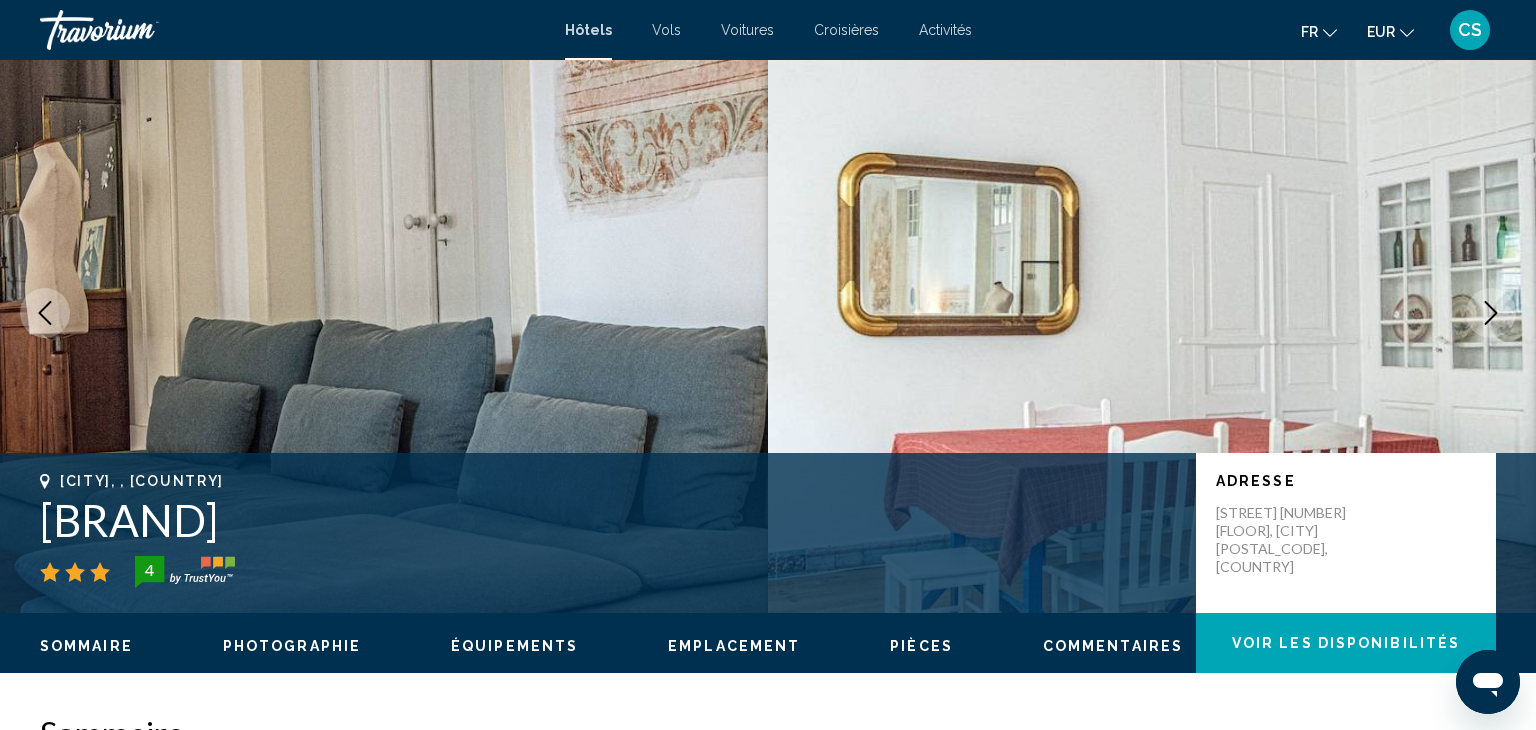 click at bounding box center [1491, 313] 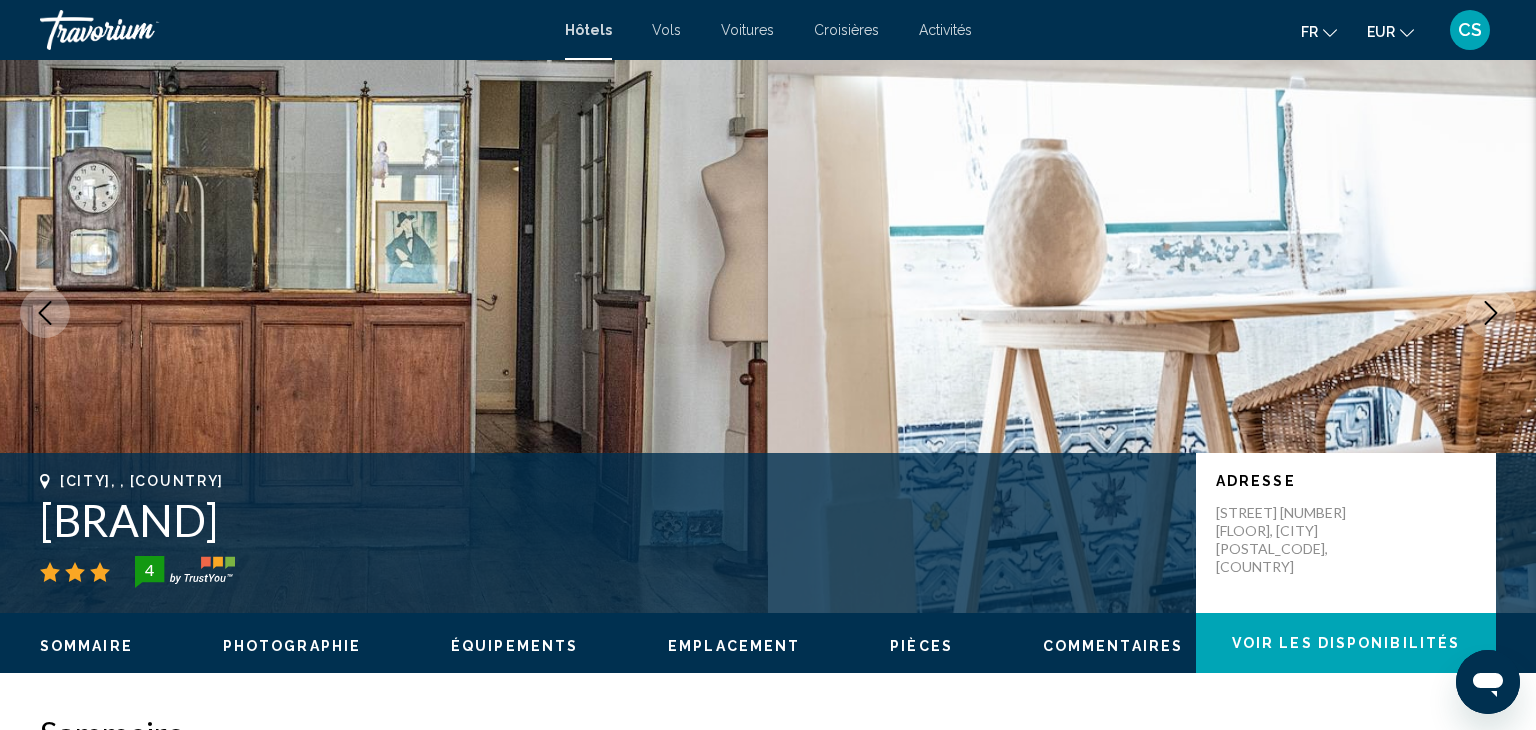 click at bounding box center (1491, 313) 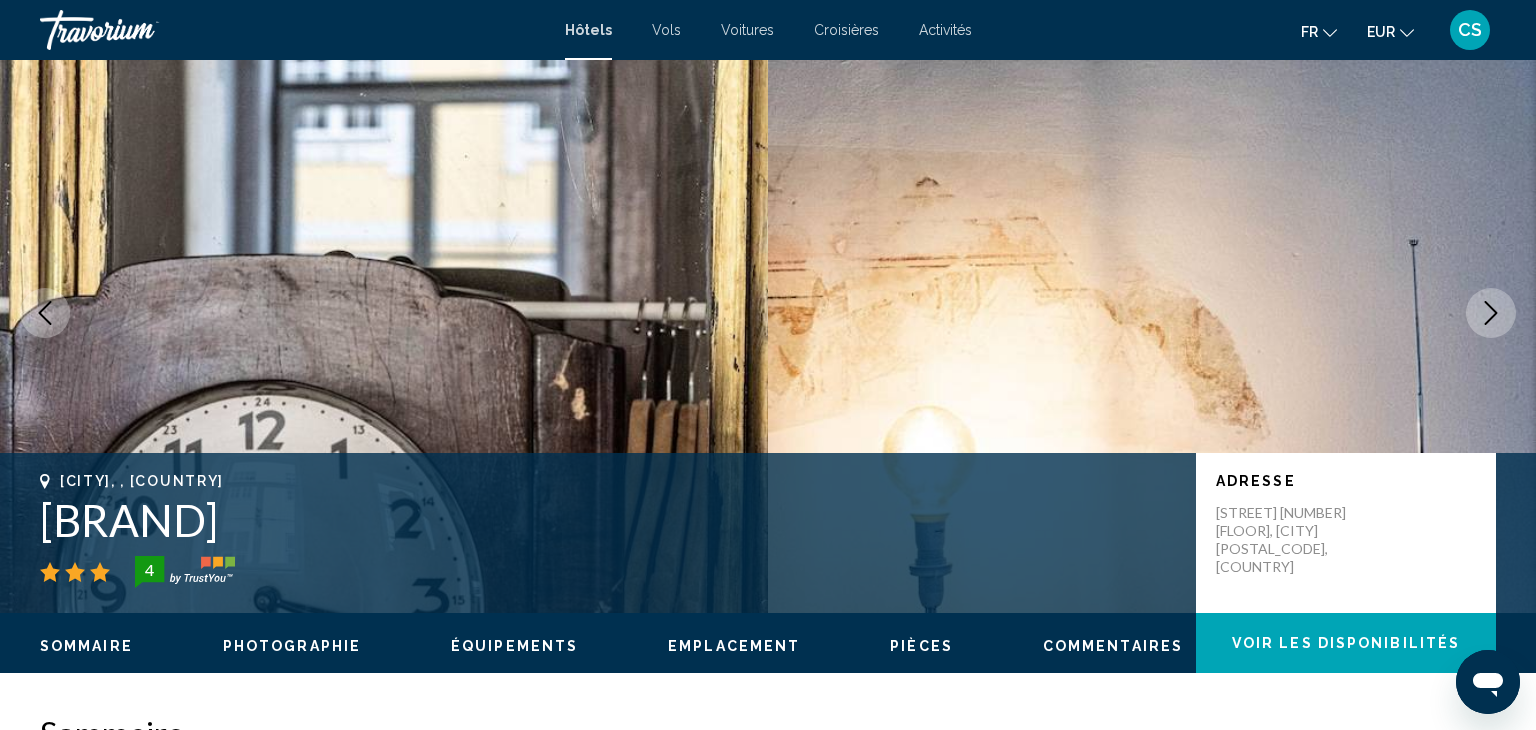 click at bounding box center (1491, 313) 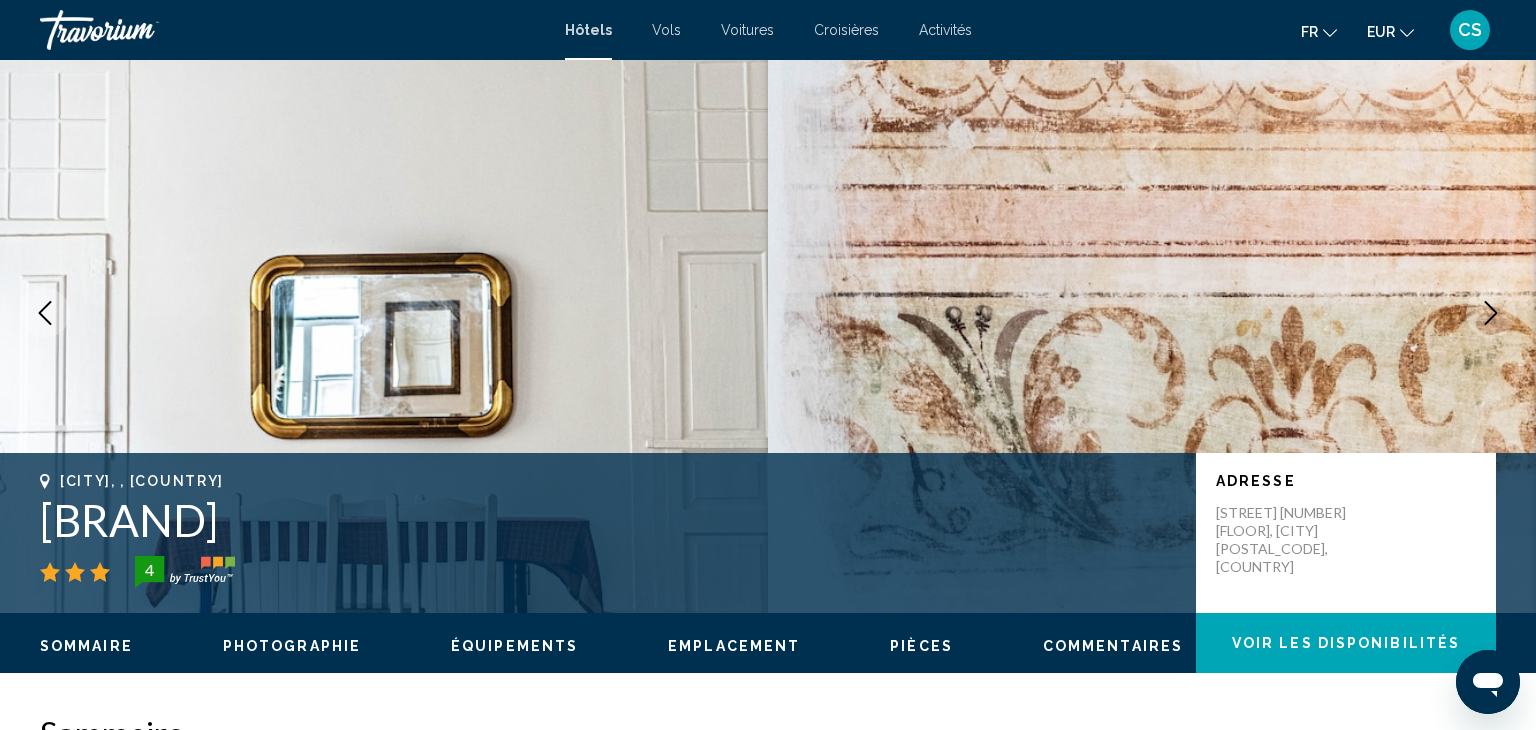 click at bounding box center [1491, 313] 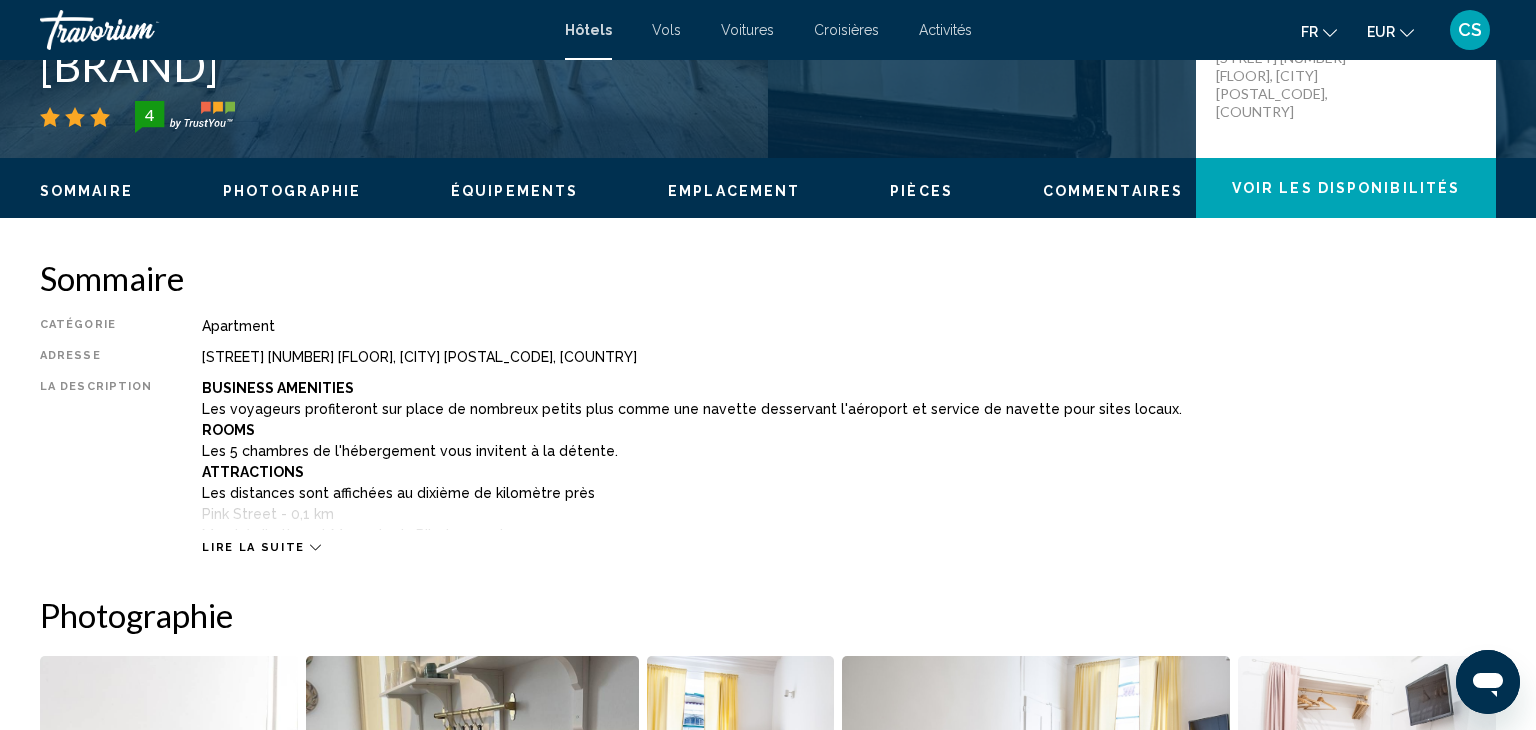 scroll, scrollTop: 511, scrollLeft: 0, axis: vertical 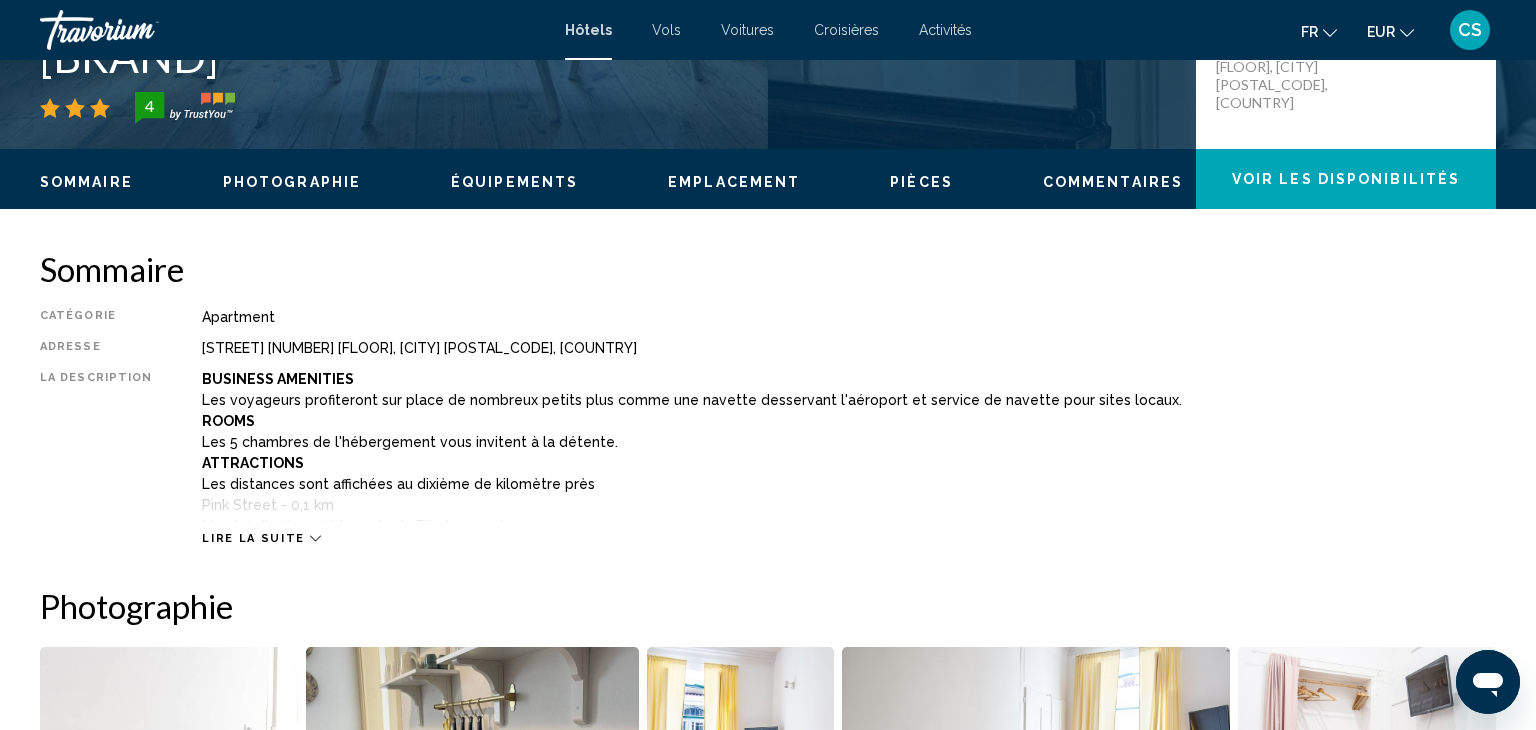 click at bounding box center [315, 538] 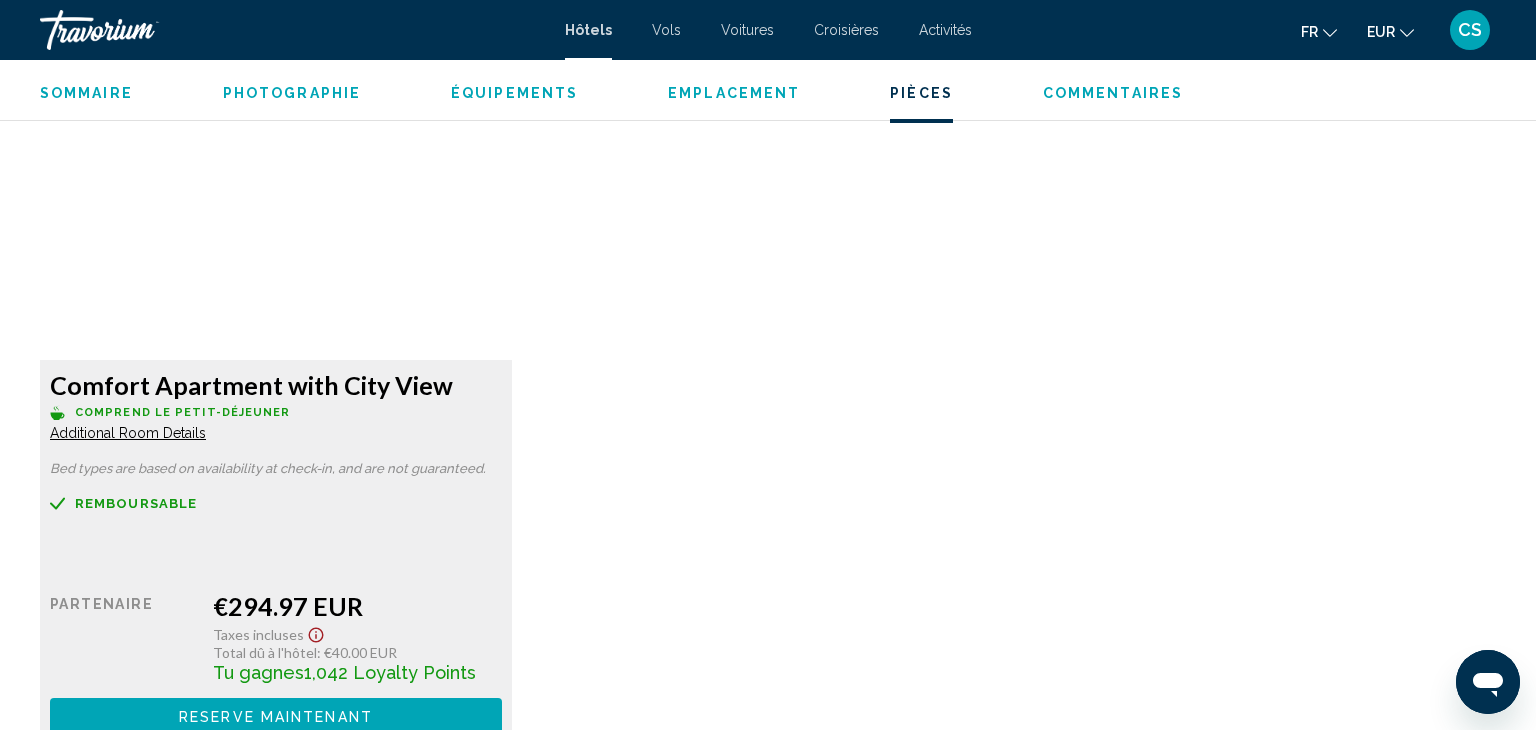 scroll, scrollTop: 3179, scrollLeft: 0, axis: vertical 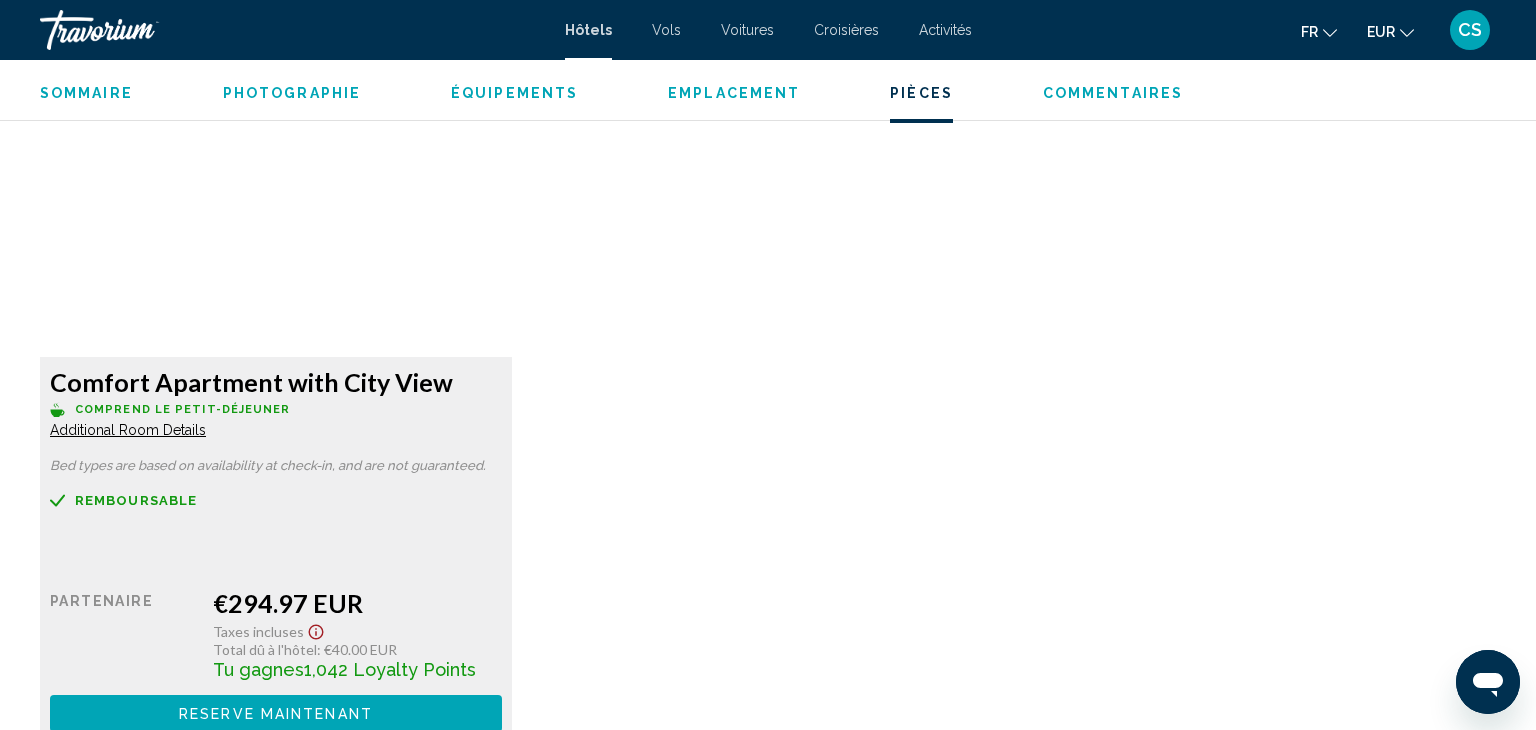 click on "Additional Room Details" at bounding box center [128, 430] 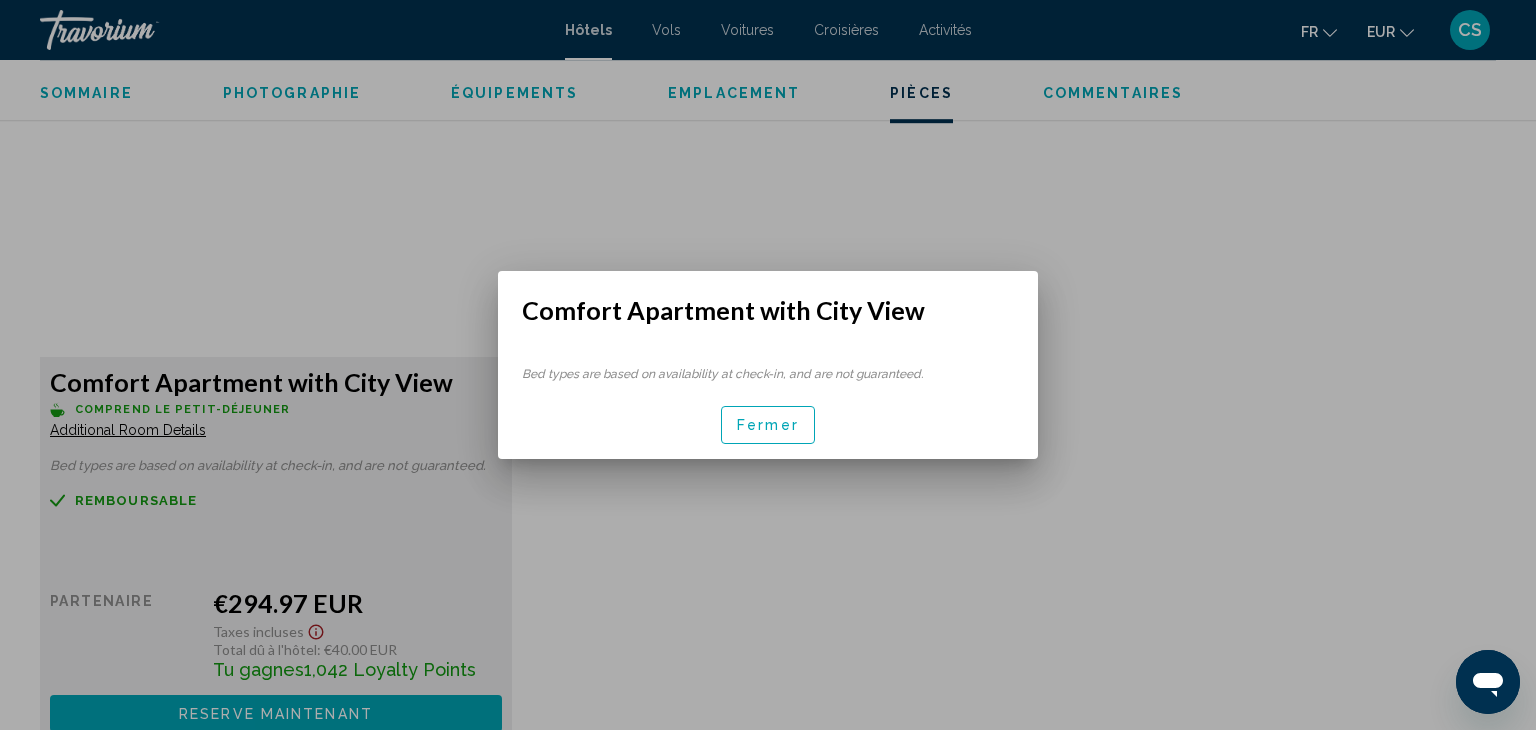 click on "Fermer" at bounding box center [768, 424] 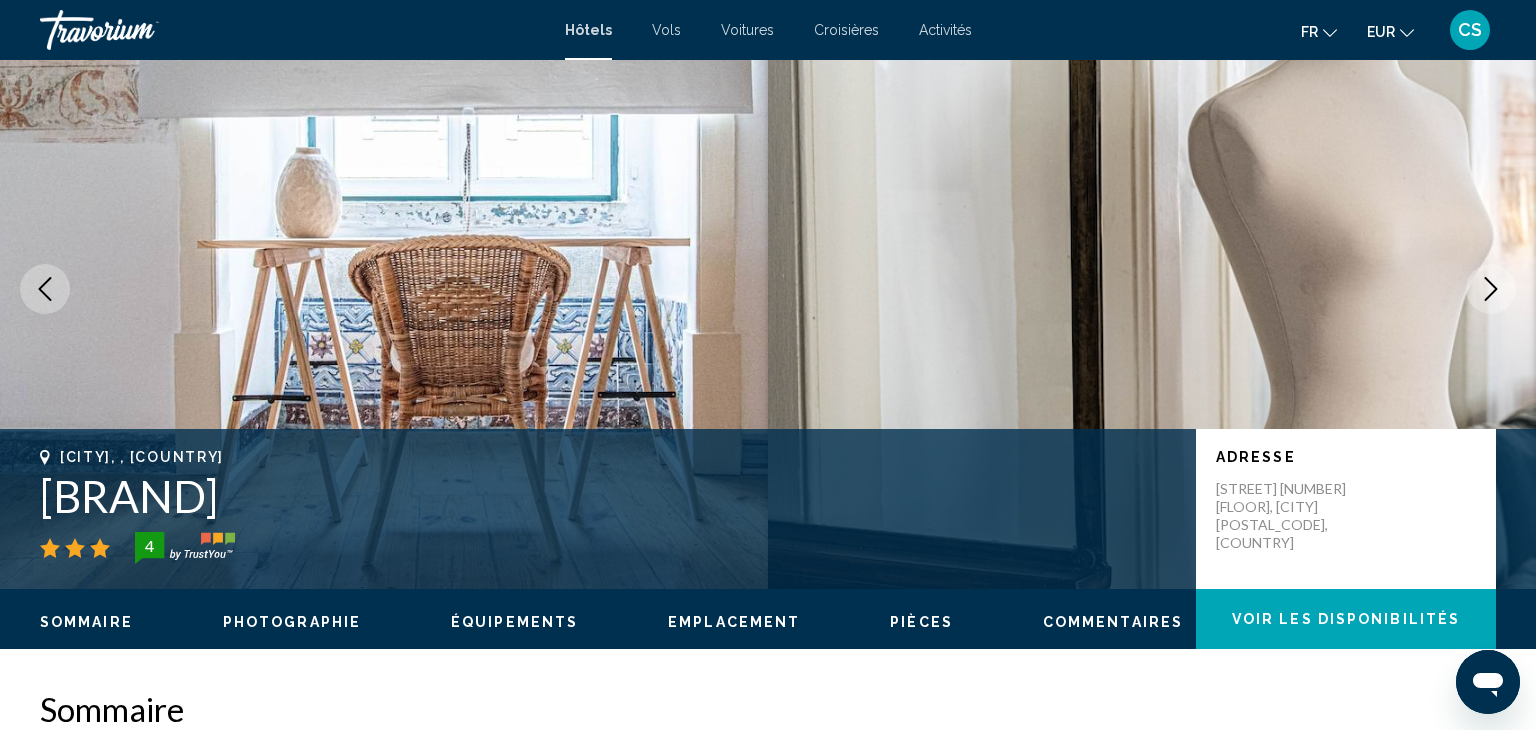scroll, scrollTop: 70, scrollLeft: 0, axis: vertical 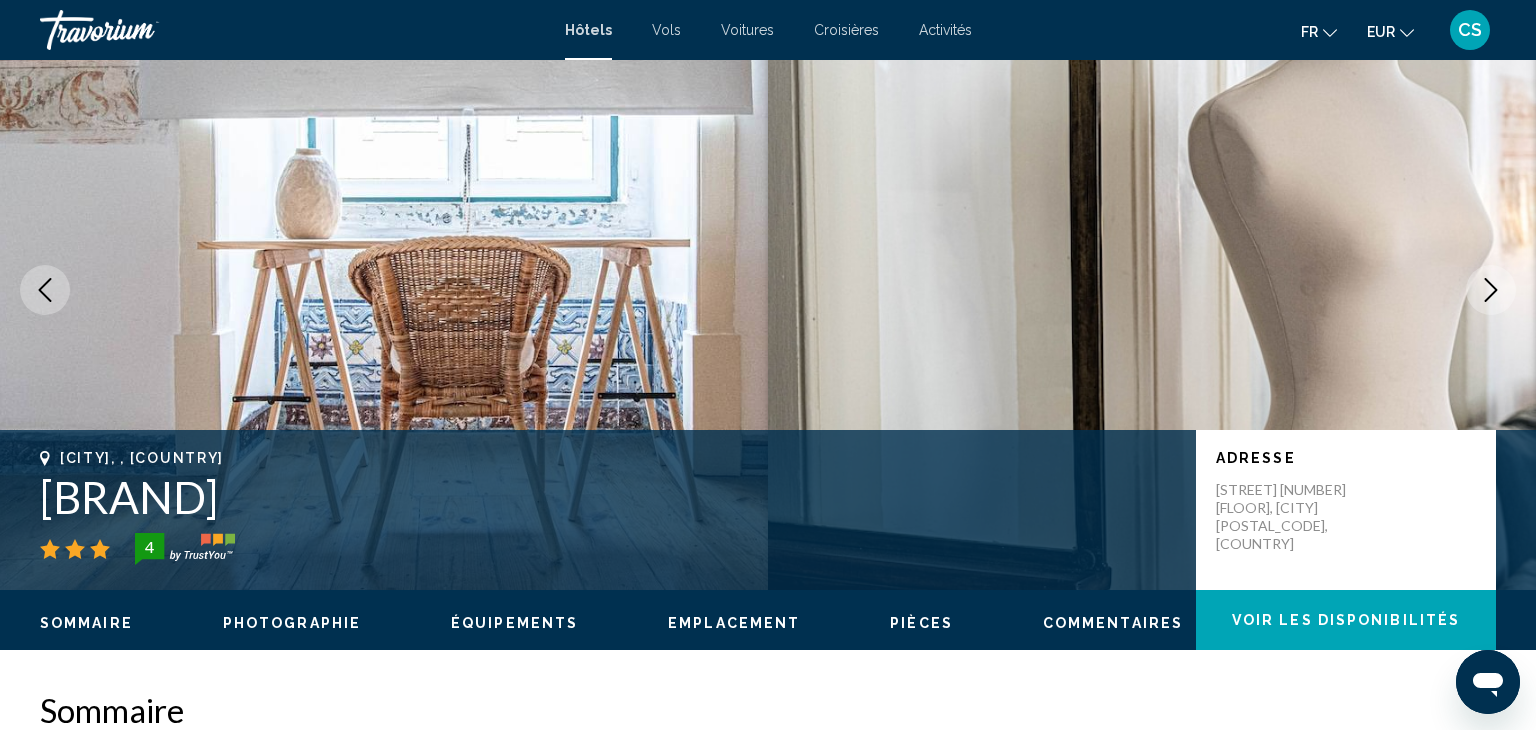 click on "[BRAND]" at bounding box center (608, 497) 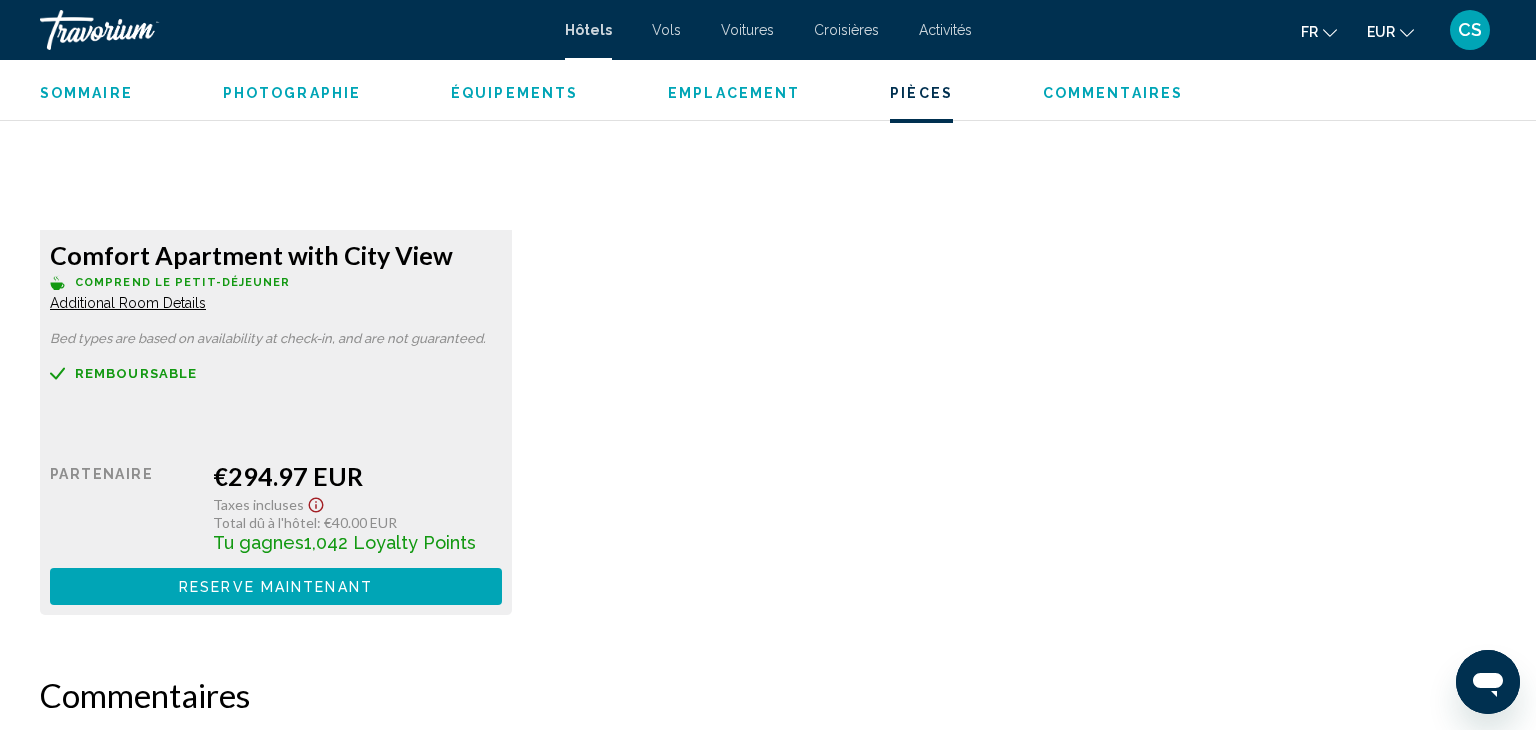 scroll, scrollTop: 3311, scrollLeft: 0, axis: vertical 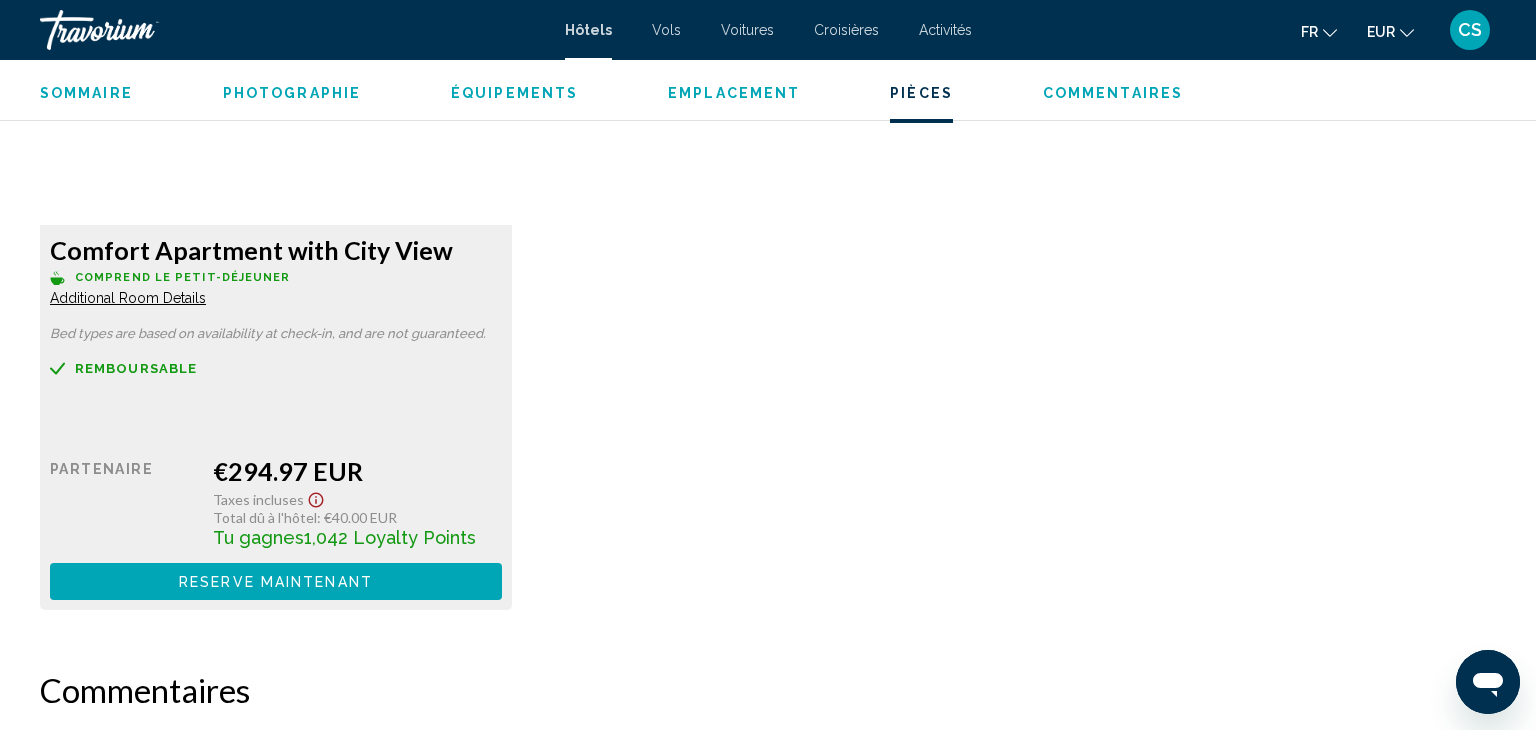click on "[APARTMENT] with [VIEW]
Comprend le petit-déjeuner Additional Room Details Bed types are based on availability at check-in, and are not guaranteed.
Remboursable
Non remboursable
Non remboursable     Prix au détail  $0.00  quand vous échangez    Partenaire  €294.97 EUR  Taxes incluses
Total dû à l'hôtel : €40.00 EUR  Tu gagnes  1,042 Loyalty Points  Reserve maintenant Plus disponible" at bounding box center (276, 417) 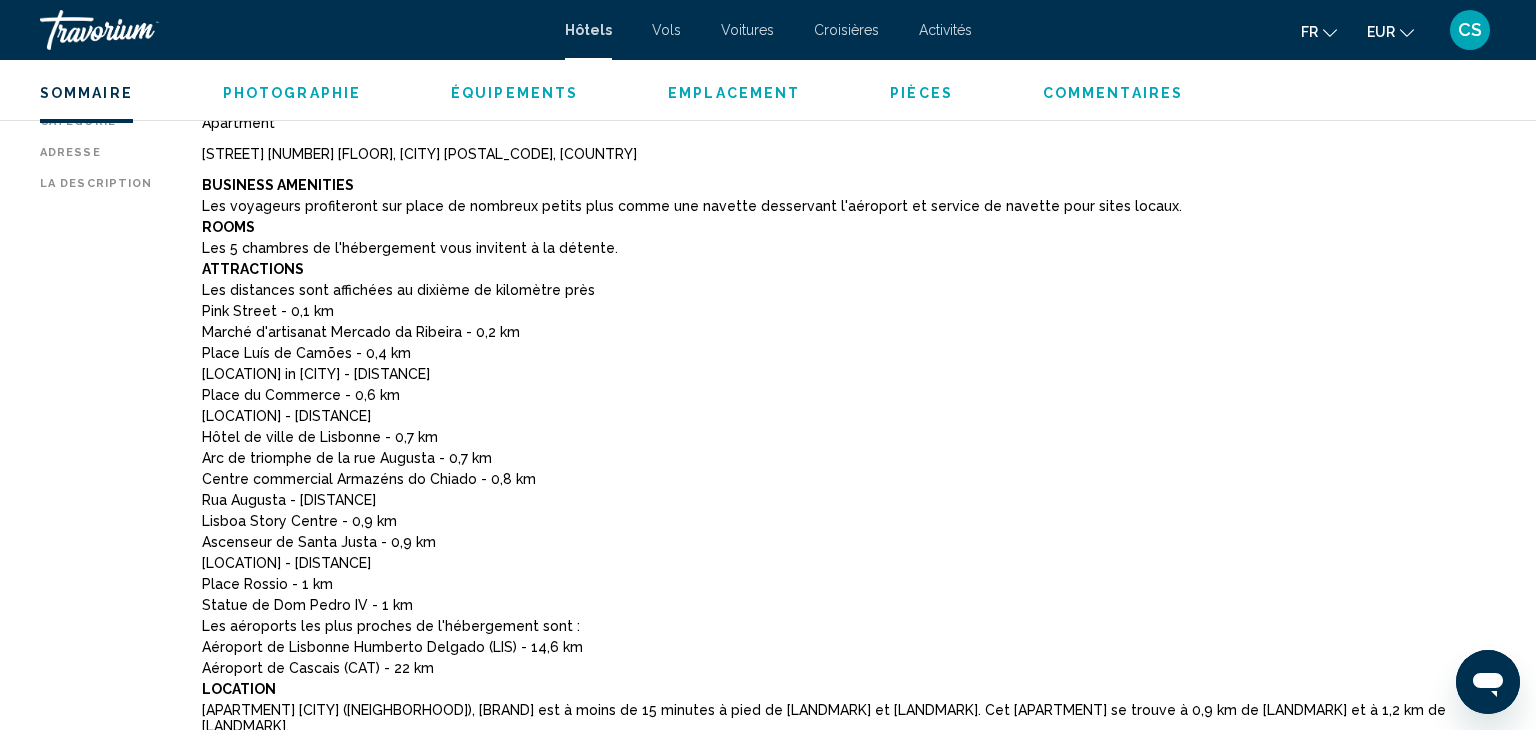scroll, scrollTop: 704, scrollLeft: 0, axis: vertical 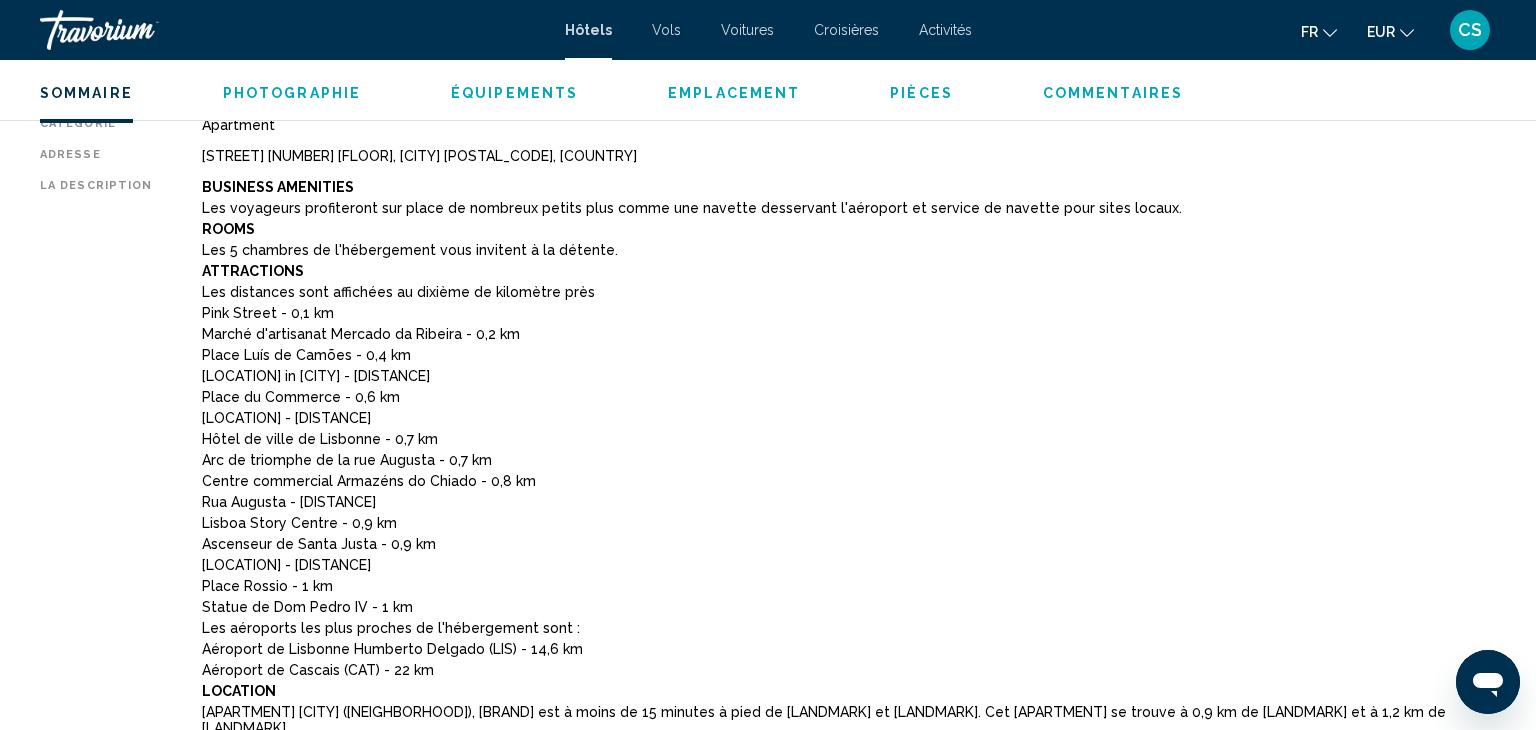 click on "Marché d'artisanat Mercado da Ribeira - 0,2 km" at bounding box center [849, 334] 